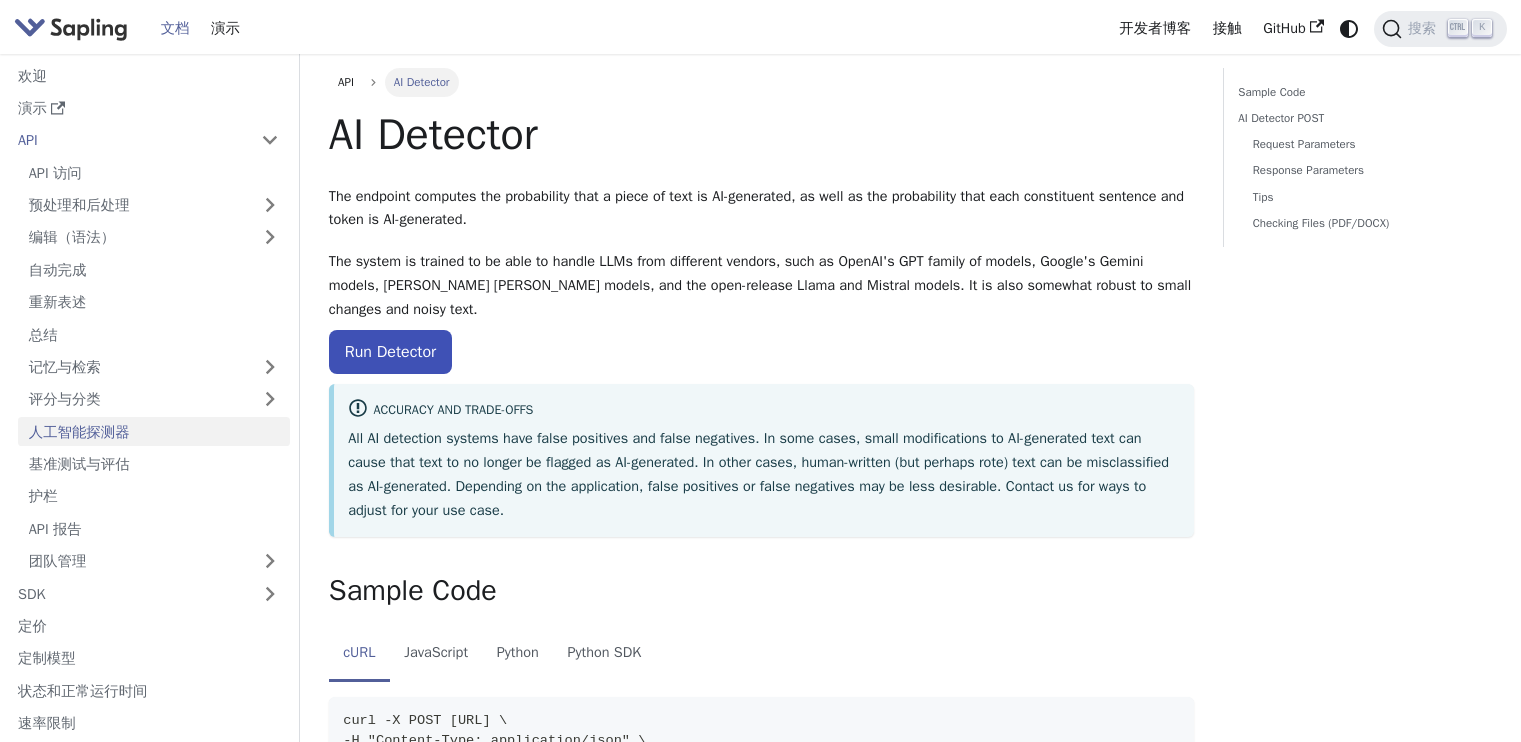 scroll, scrollTop: 0, scrollLeft: 0, axis: both 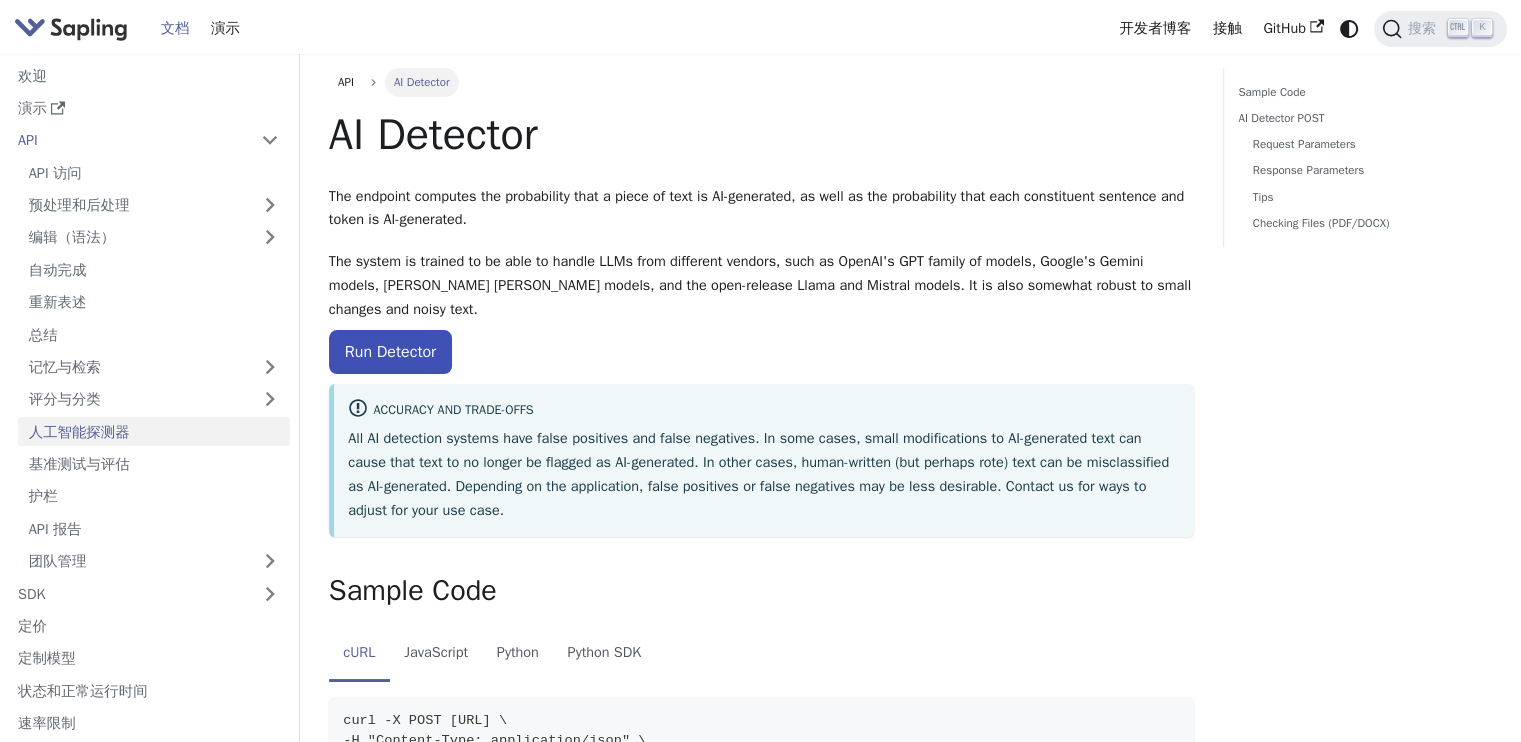 click on "API AI Detector" at bounding box center (761, 82) 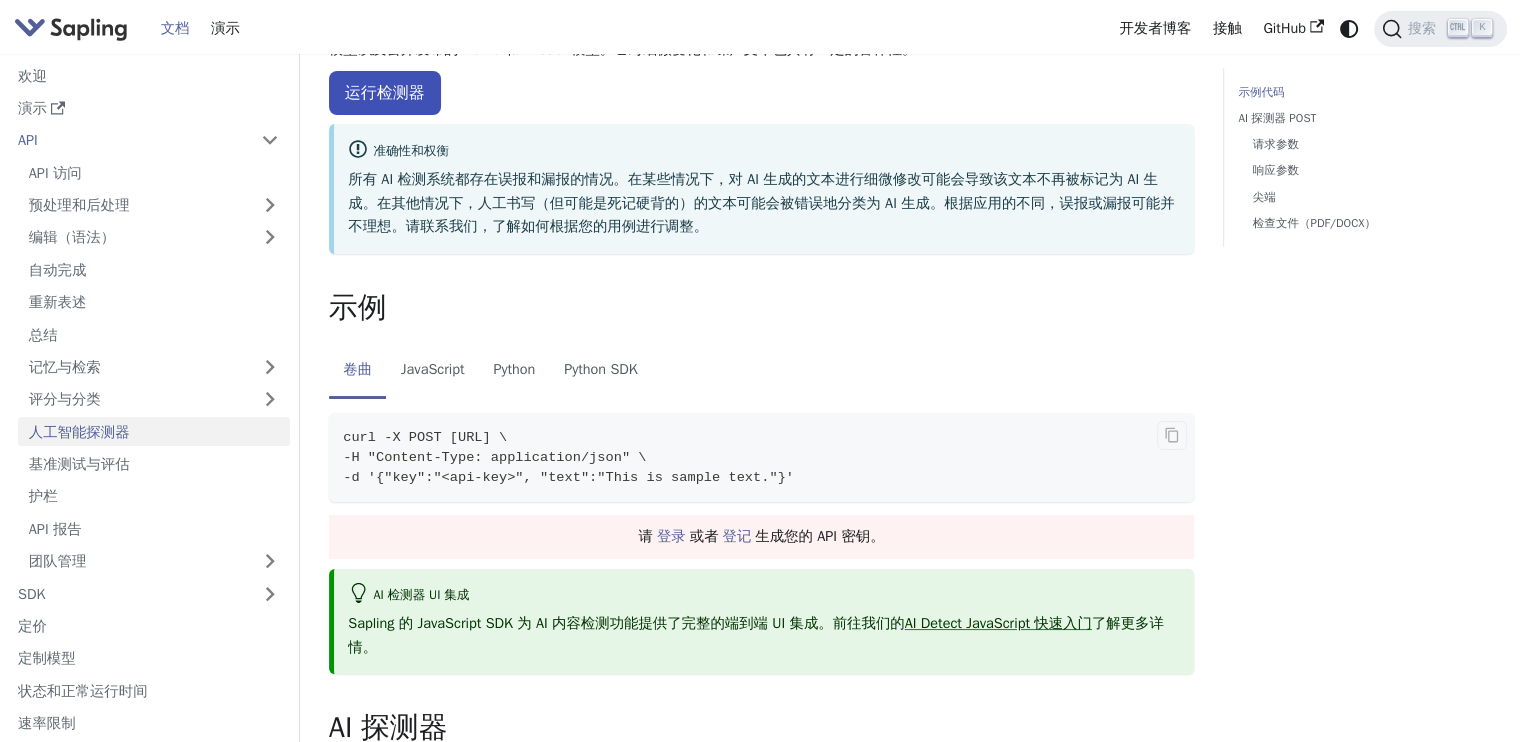 scroll, scrollTop: 300, scrollLeft: 0, axis: vertical 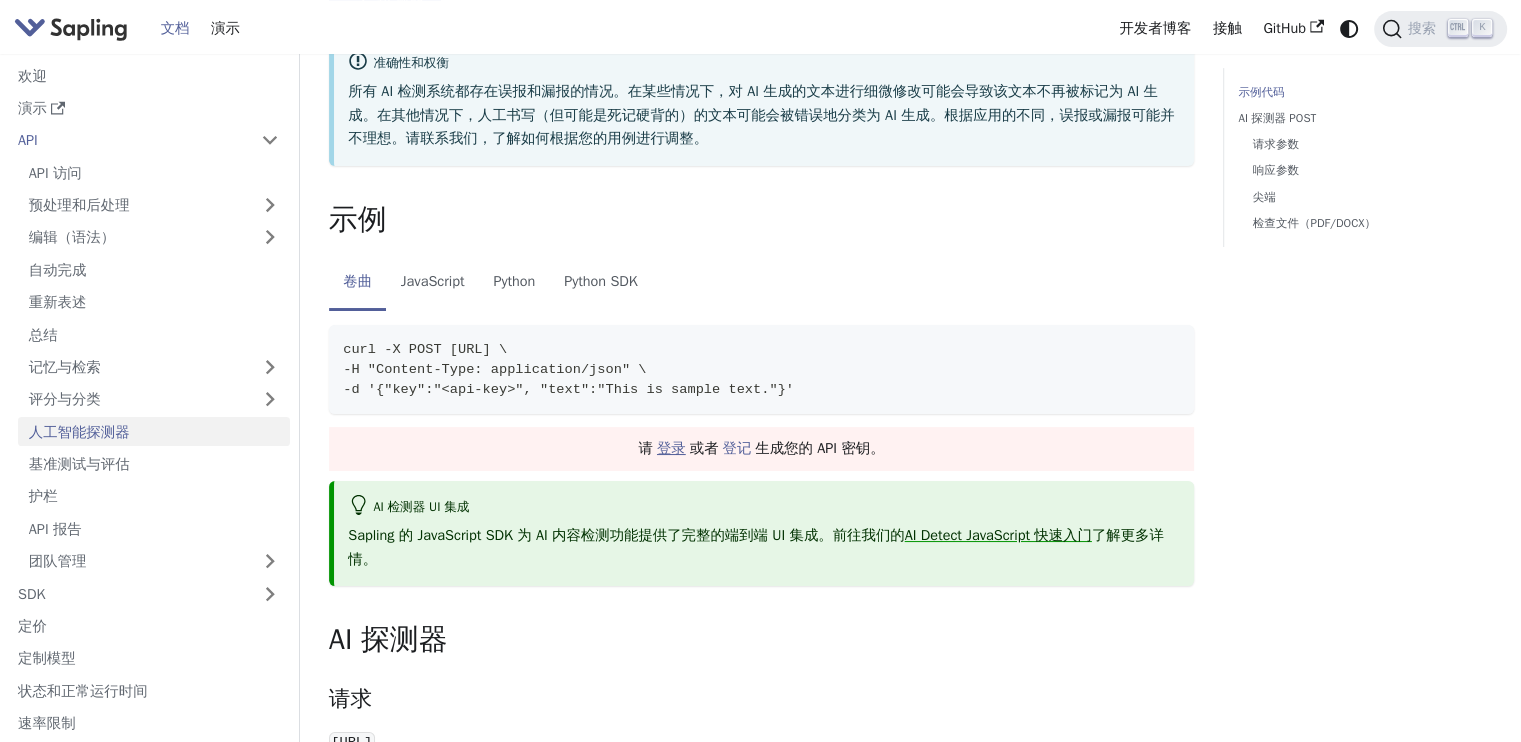click on "登录" at bounding box center [671, 448] 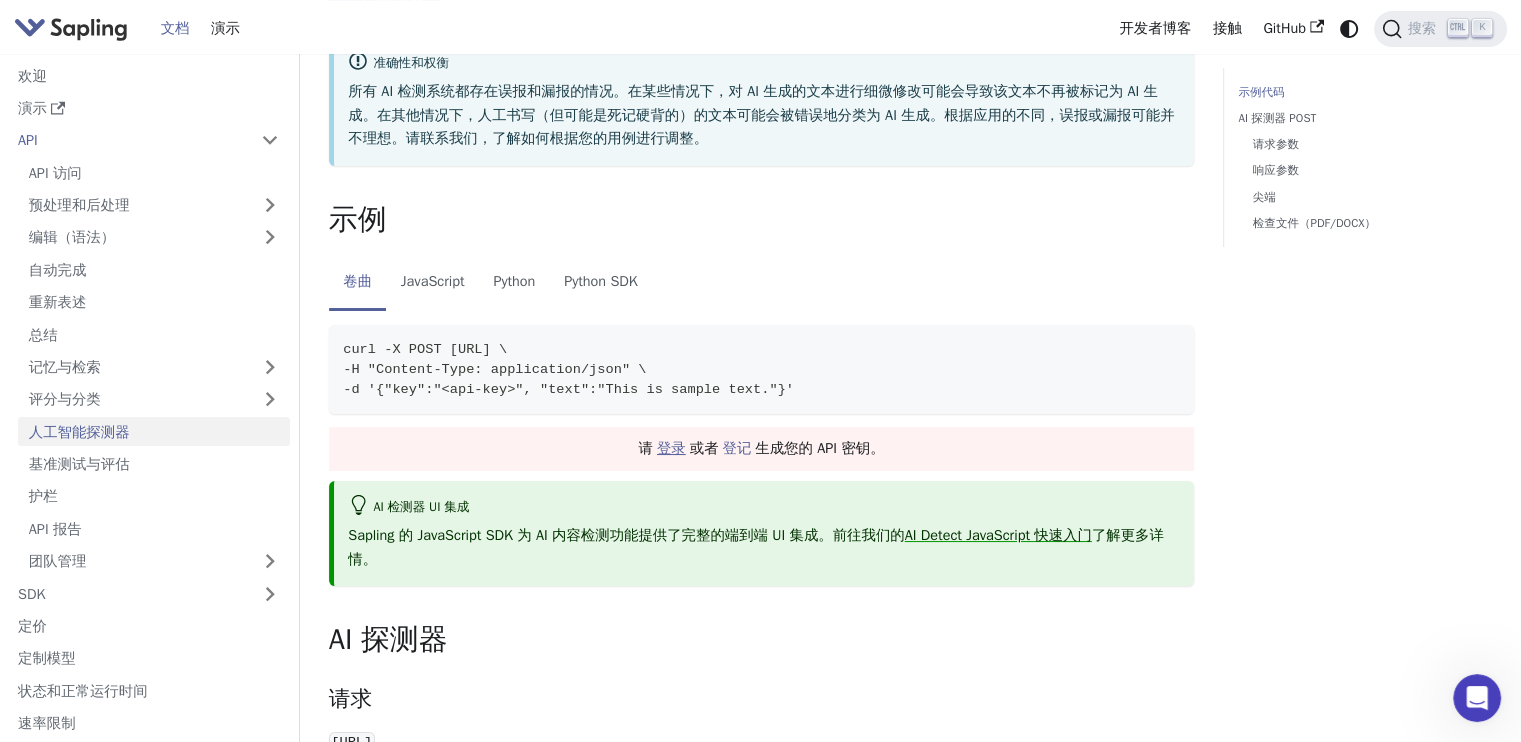 scroll, scrollTop: 0, scrollLeft: 0, axis: both 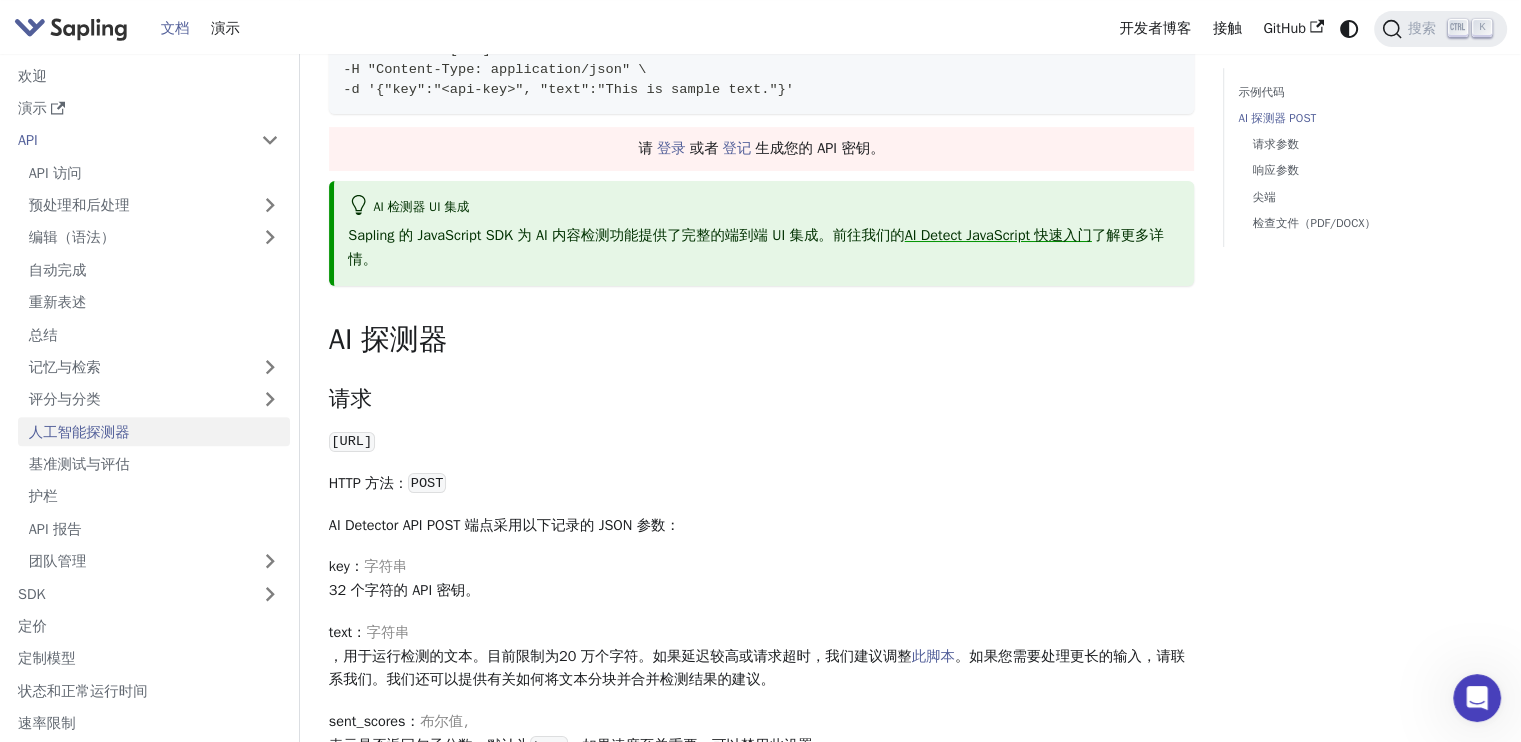 drag, startPoint x: 332, startPoint y: 438, endPoint x: 498, endPoint y: 440, distance: 166.01205 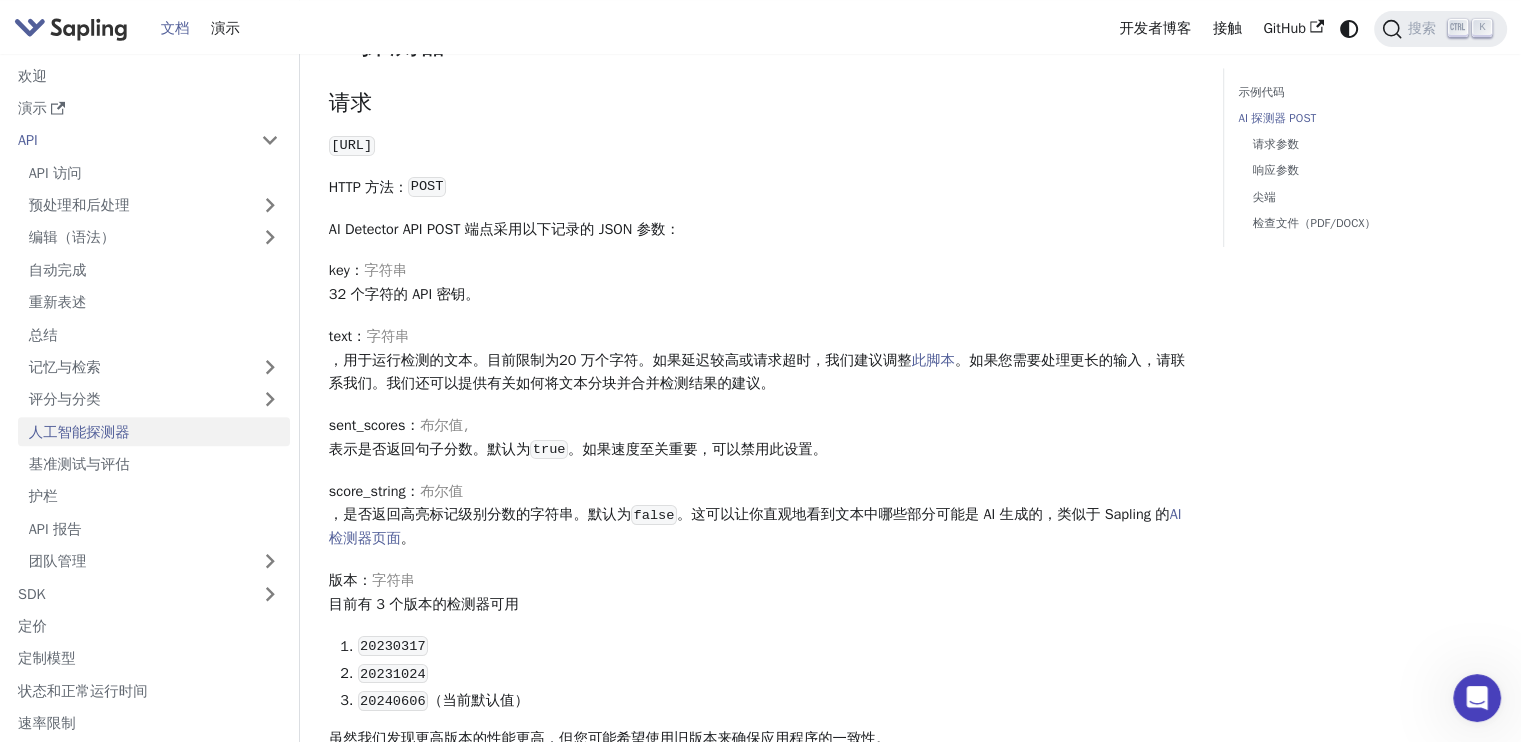 scroll, scrollTop: 900, scrollLeft: 0, axis: vertical 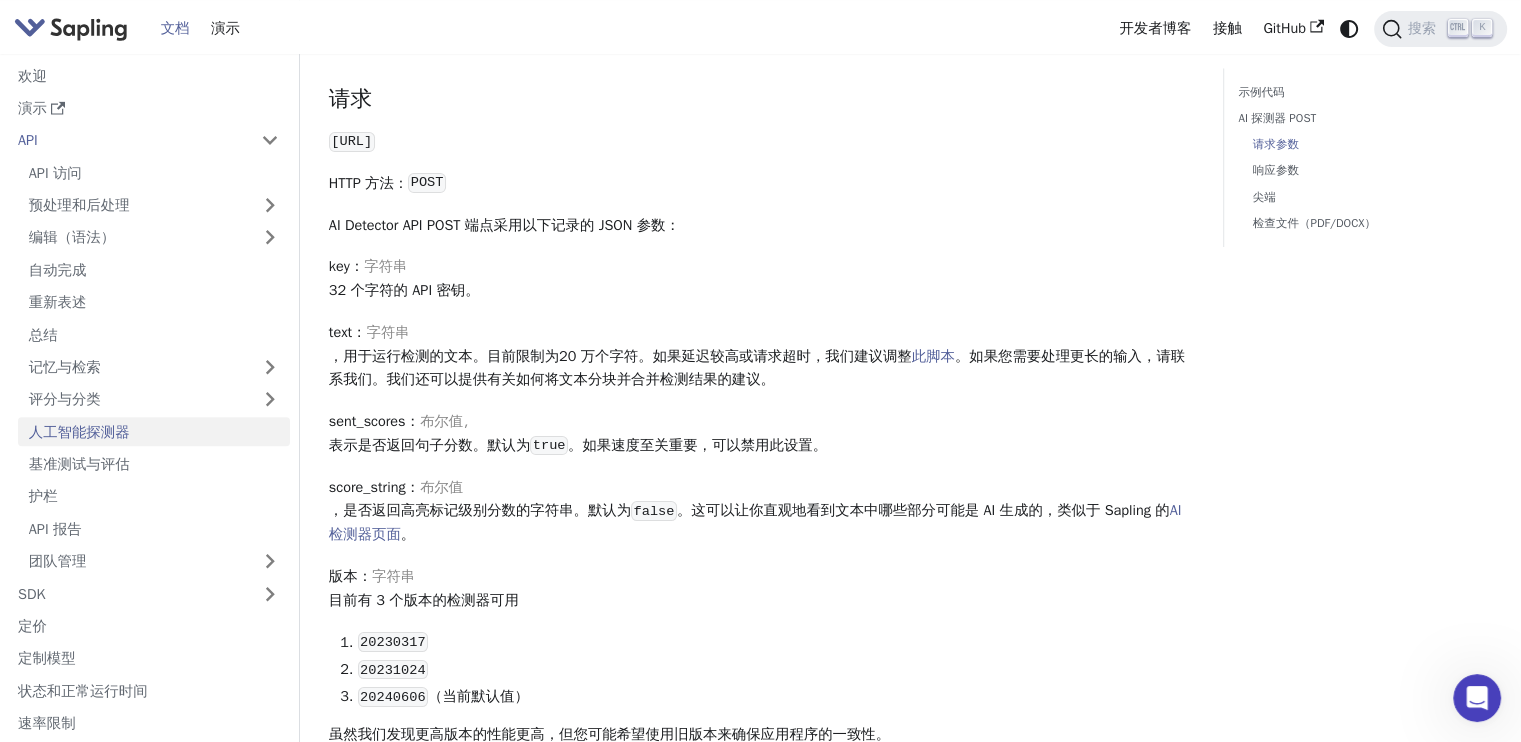 click on "[URL]" at bounding box center (352, 142) 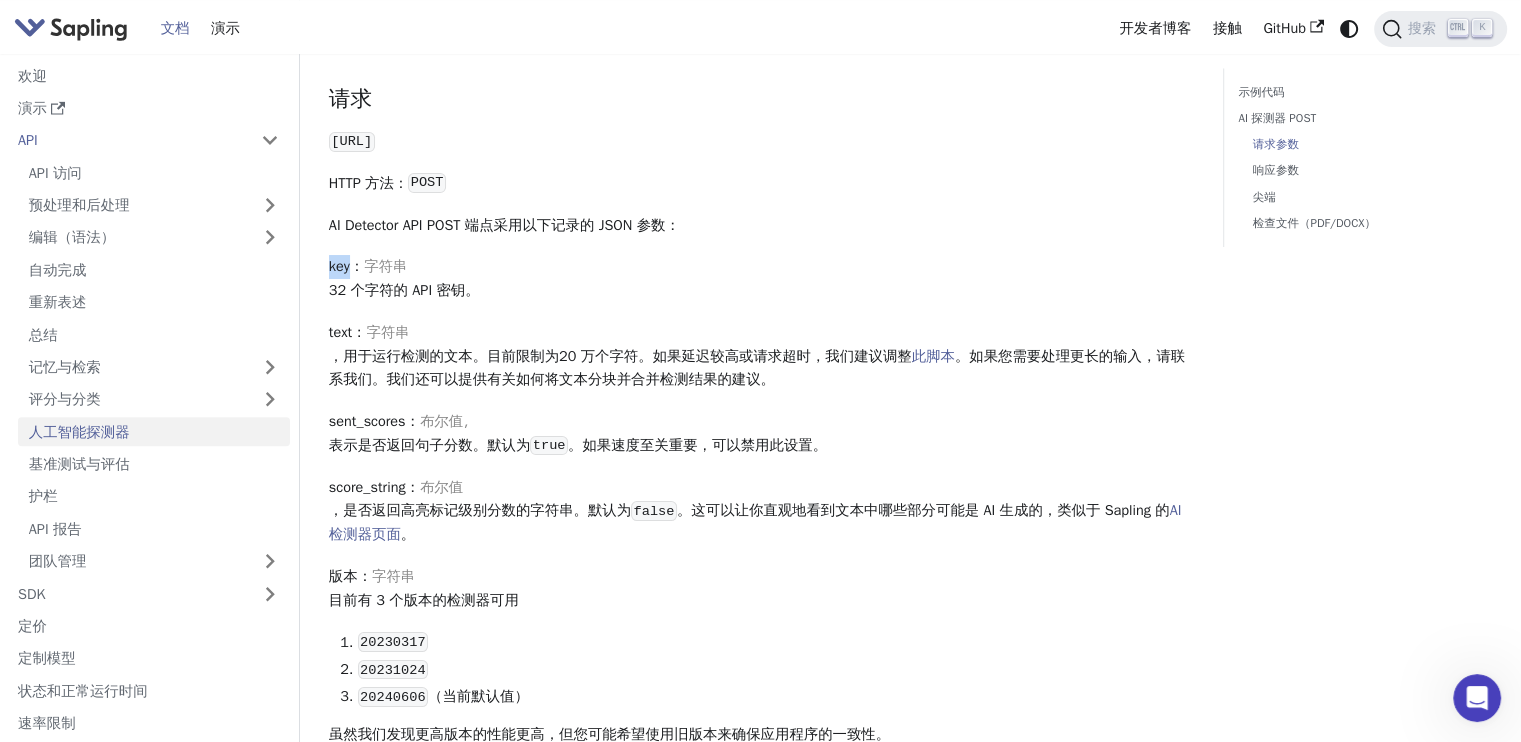 click on "key" at bounding box center (339, 266) 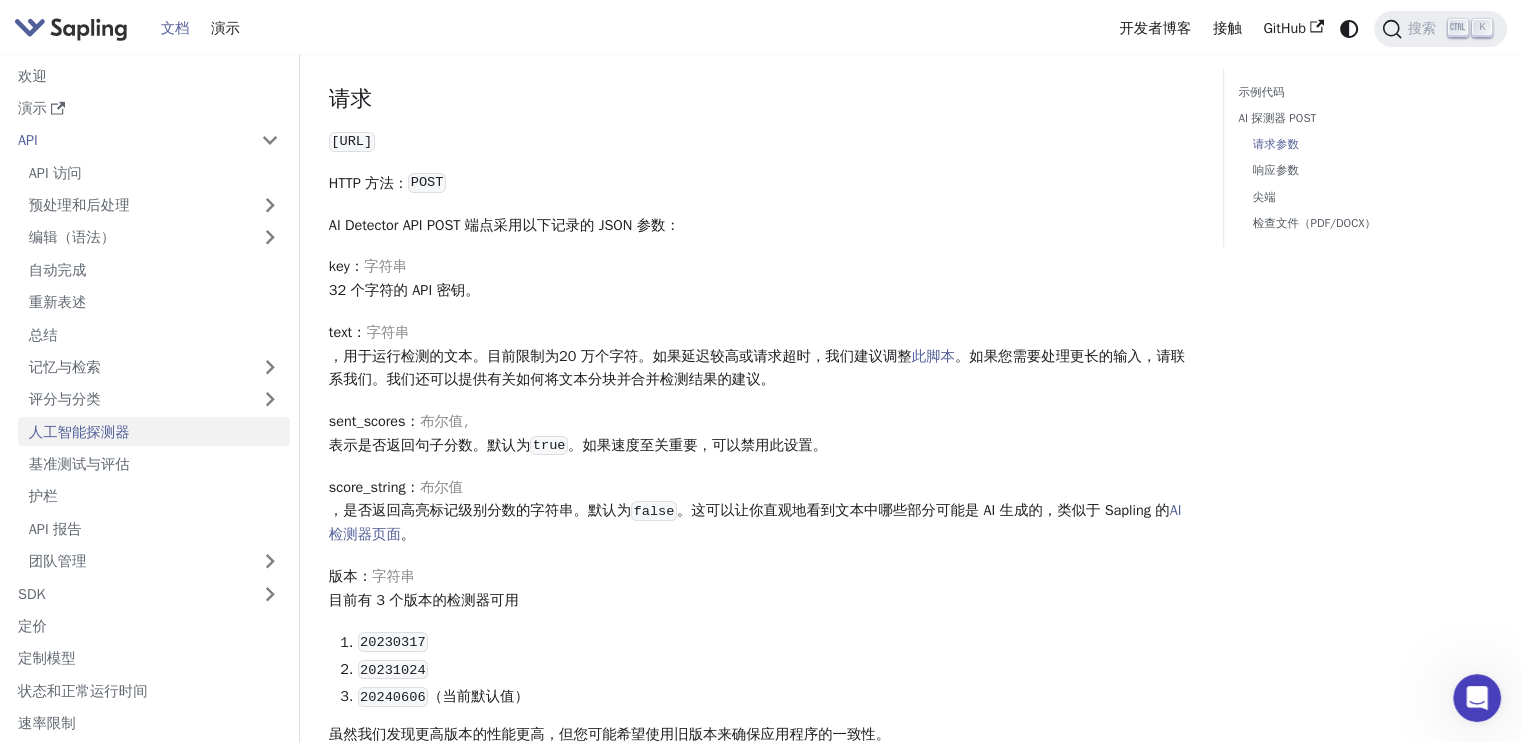click on "text" at bounding box center (340, 332) 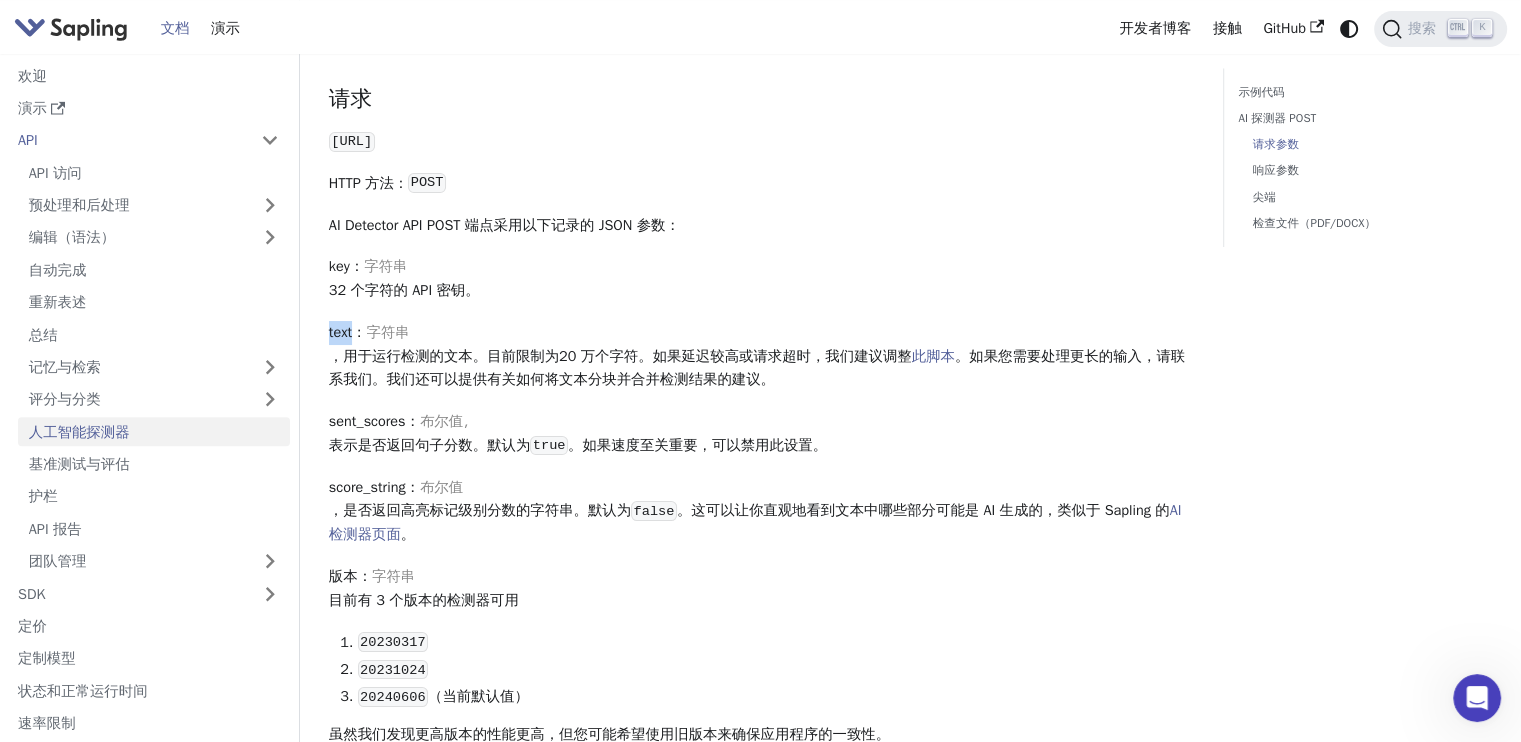 click on "text" at bounding box center [340, 332] 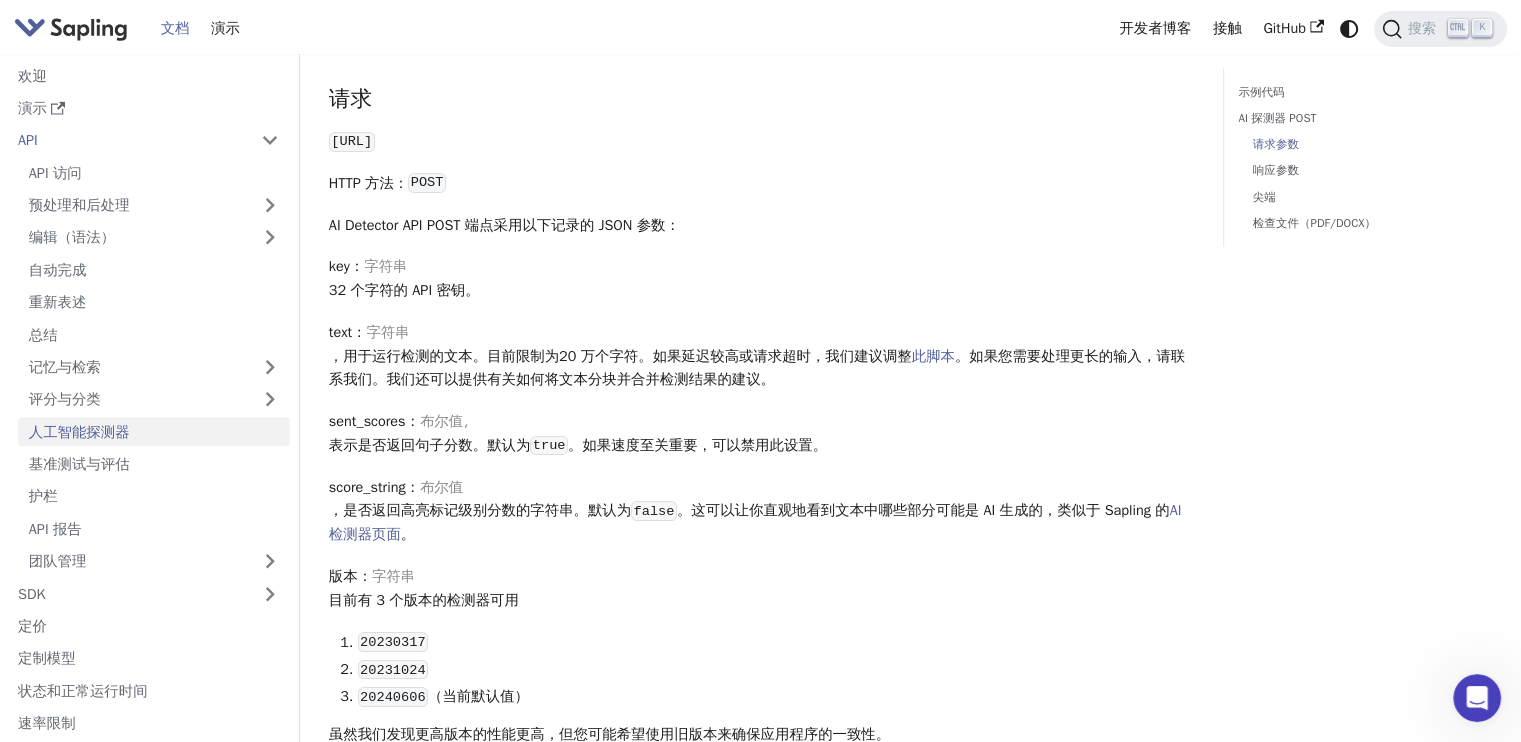 click on "sent_scores" at bounding box center (367, 421) 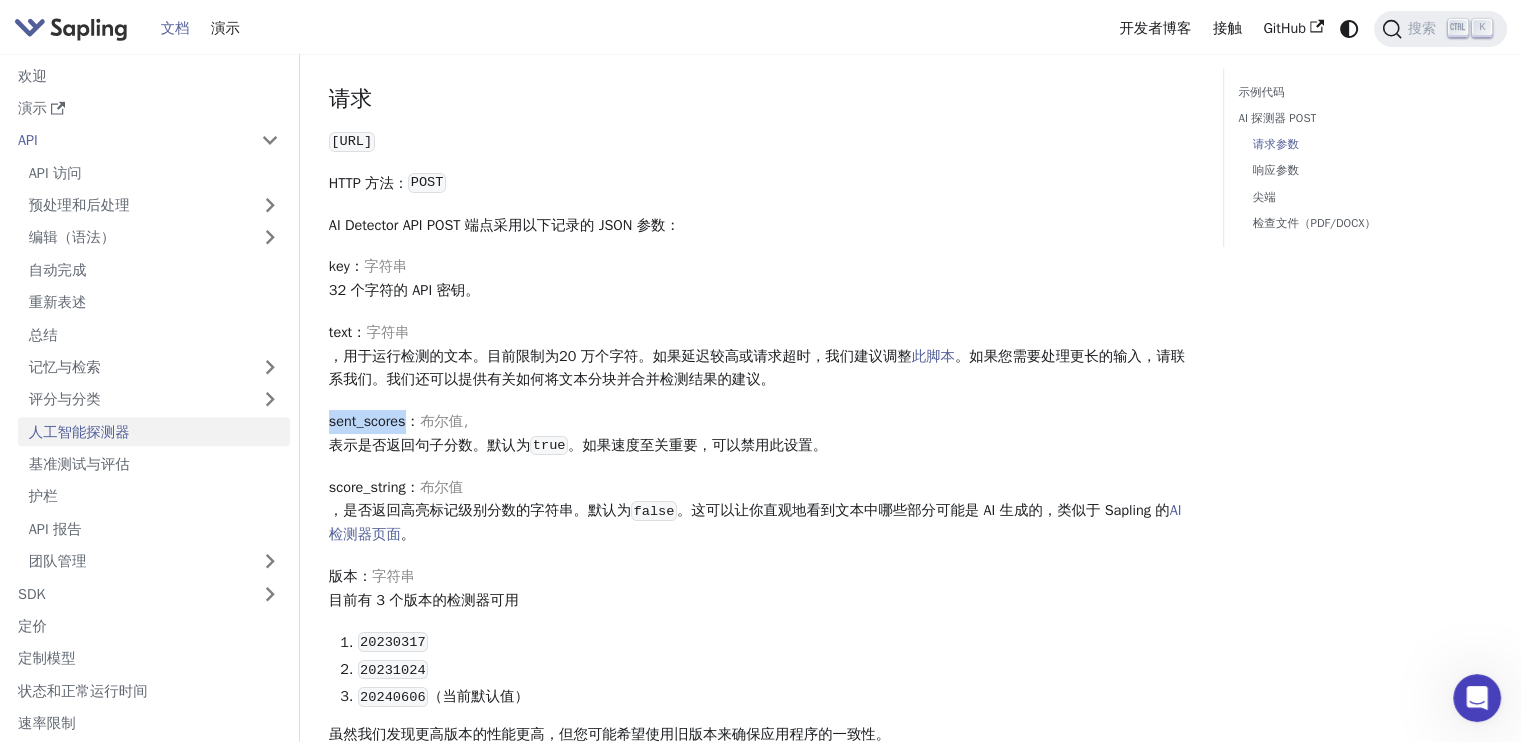 click on "sent_scores" at bounding box center [367, 421] 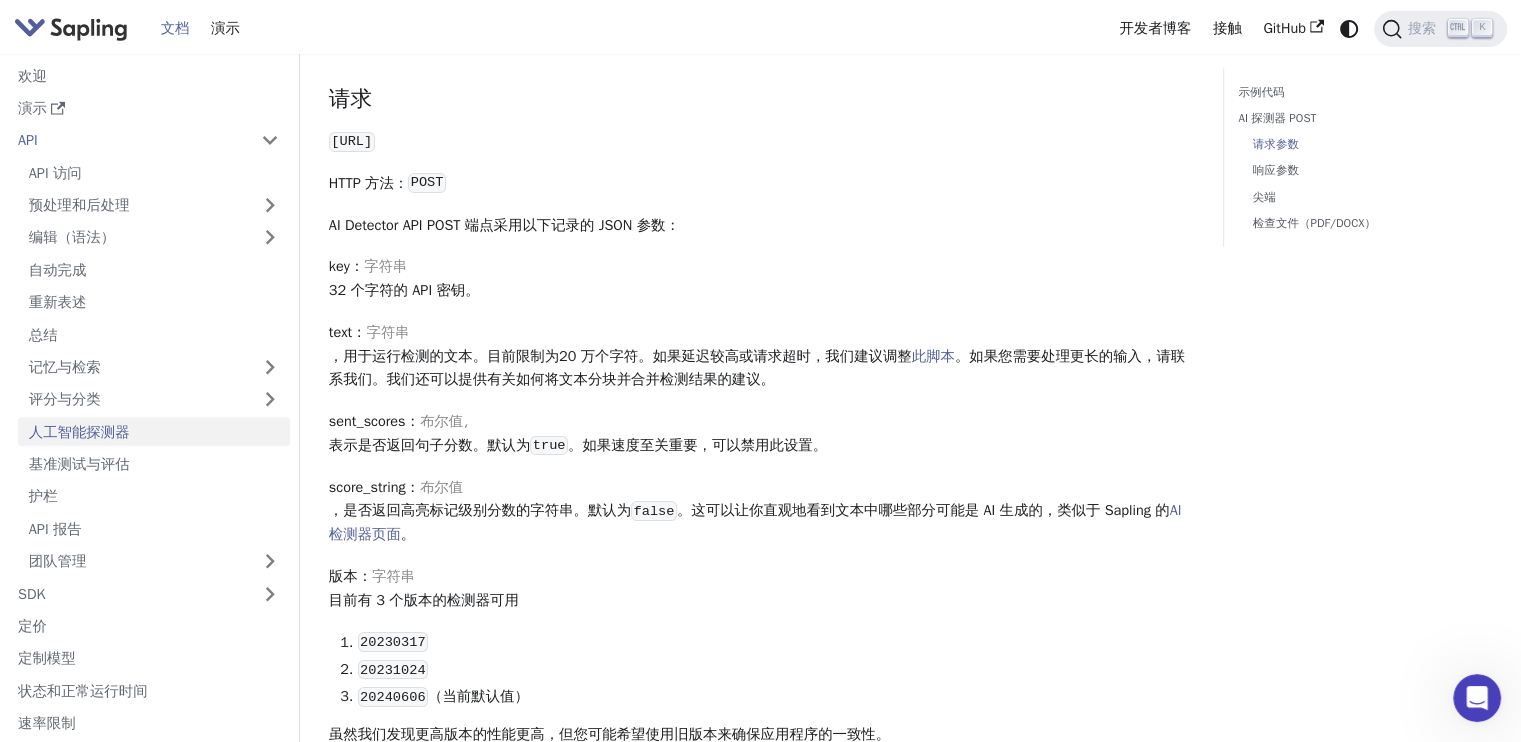 click on "score_string ： 布尔值
，是否返回高亮标记级别分数的字符串。默认为 false 。这可以让你直观地看到文本中哪些部分可能是 AI 生成的，类似于 Sapling 的 AI 检测器页面 。" at bounding box center [761, 511] 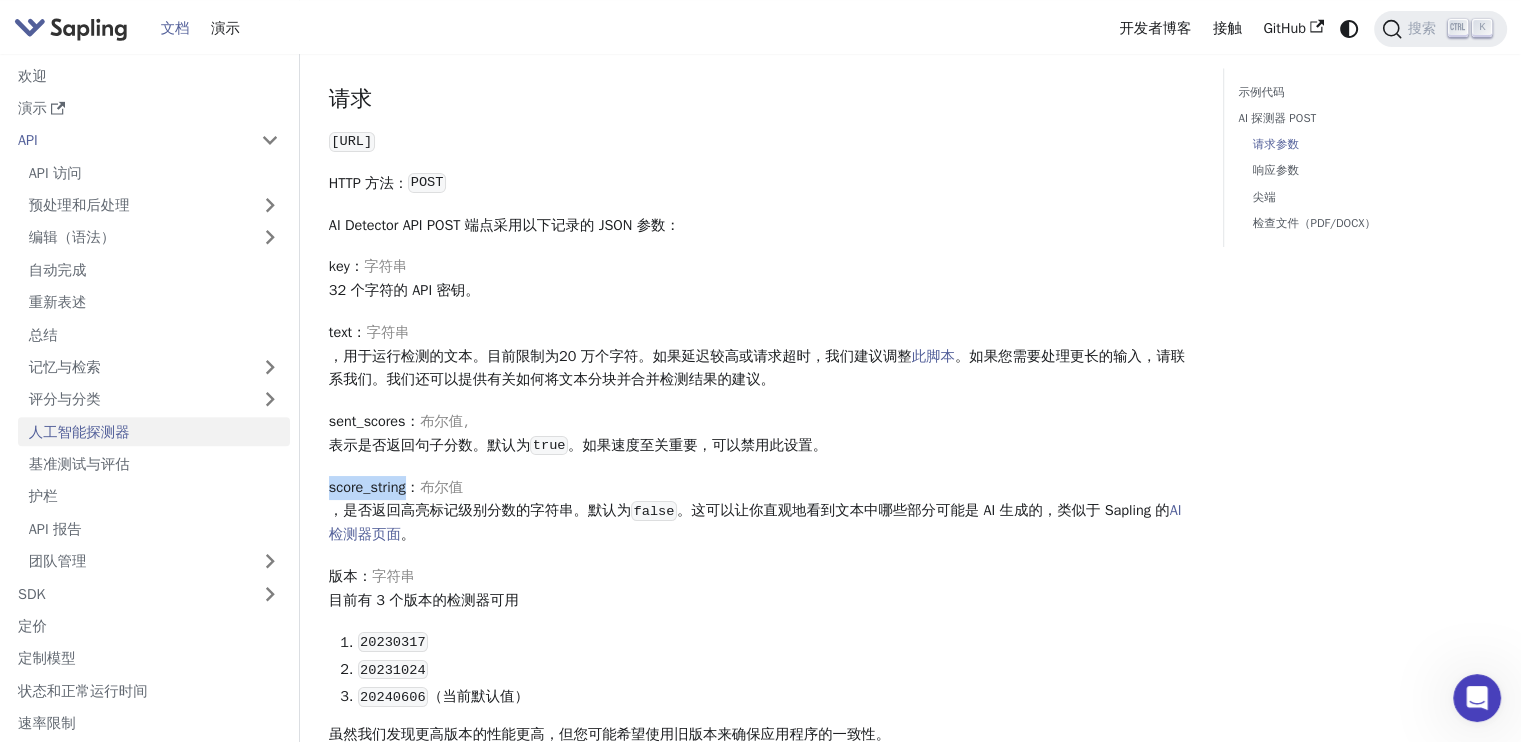 click on "score_string" at bounding box center [367, 487] 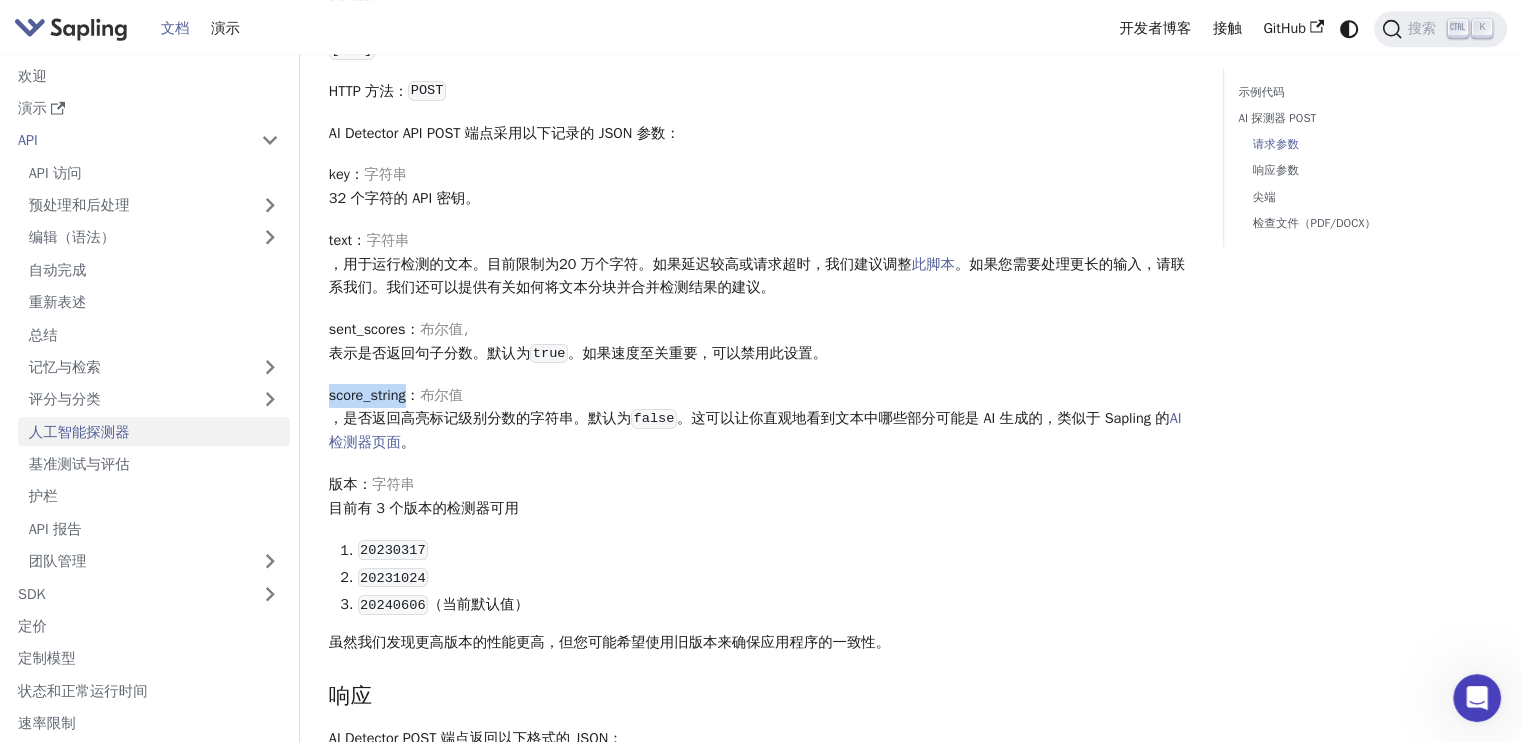 scroll, scrollTop: 1000, scrollLeft: 0, axis: vertical 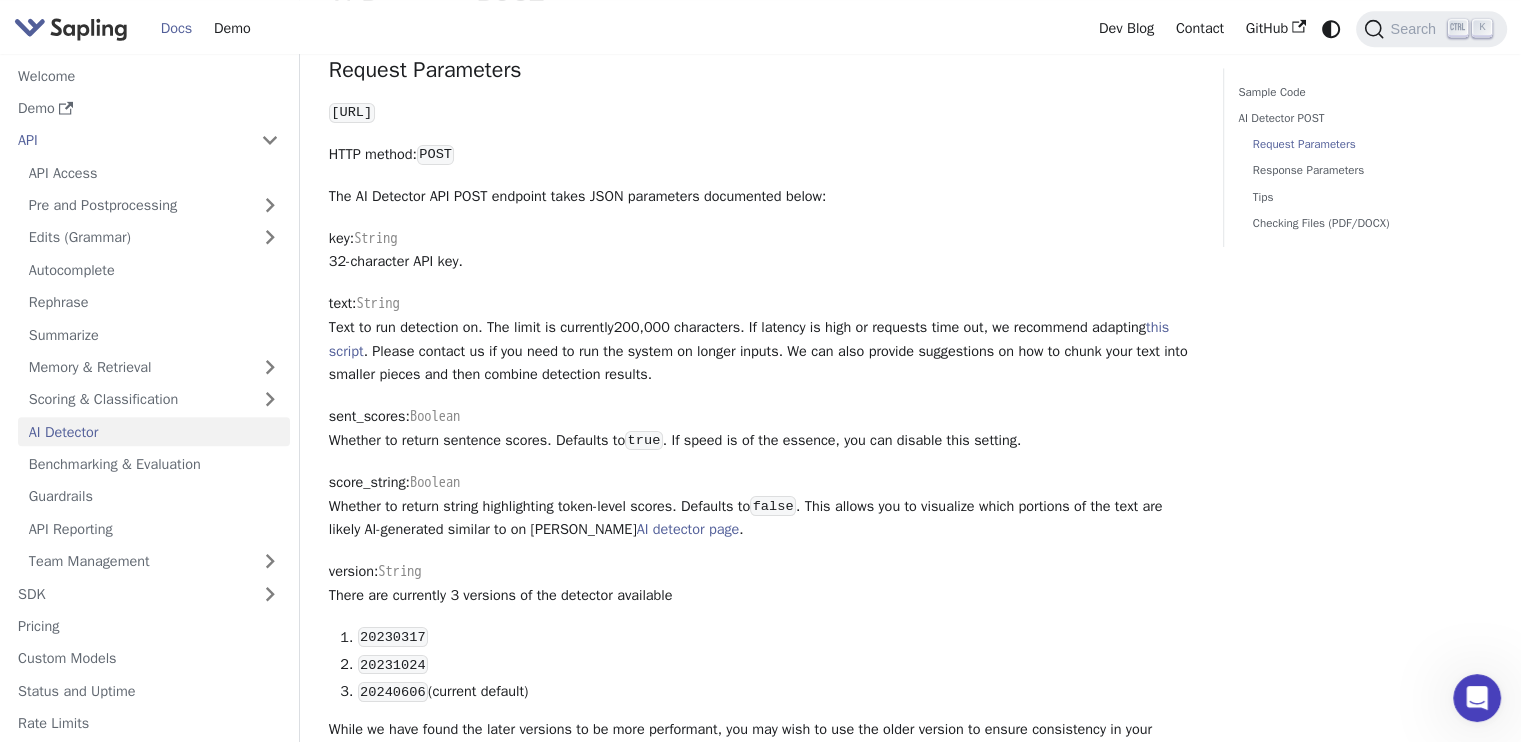 click on "version" at bounding box center [351, 571] 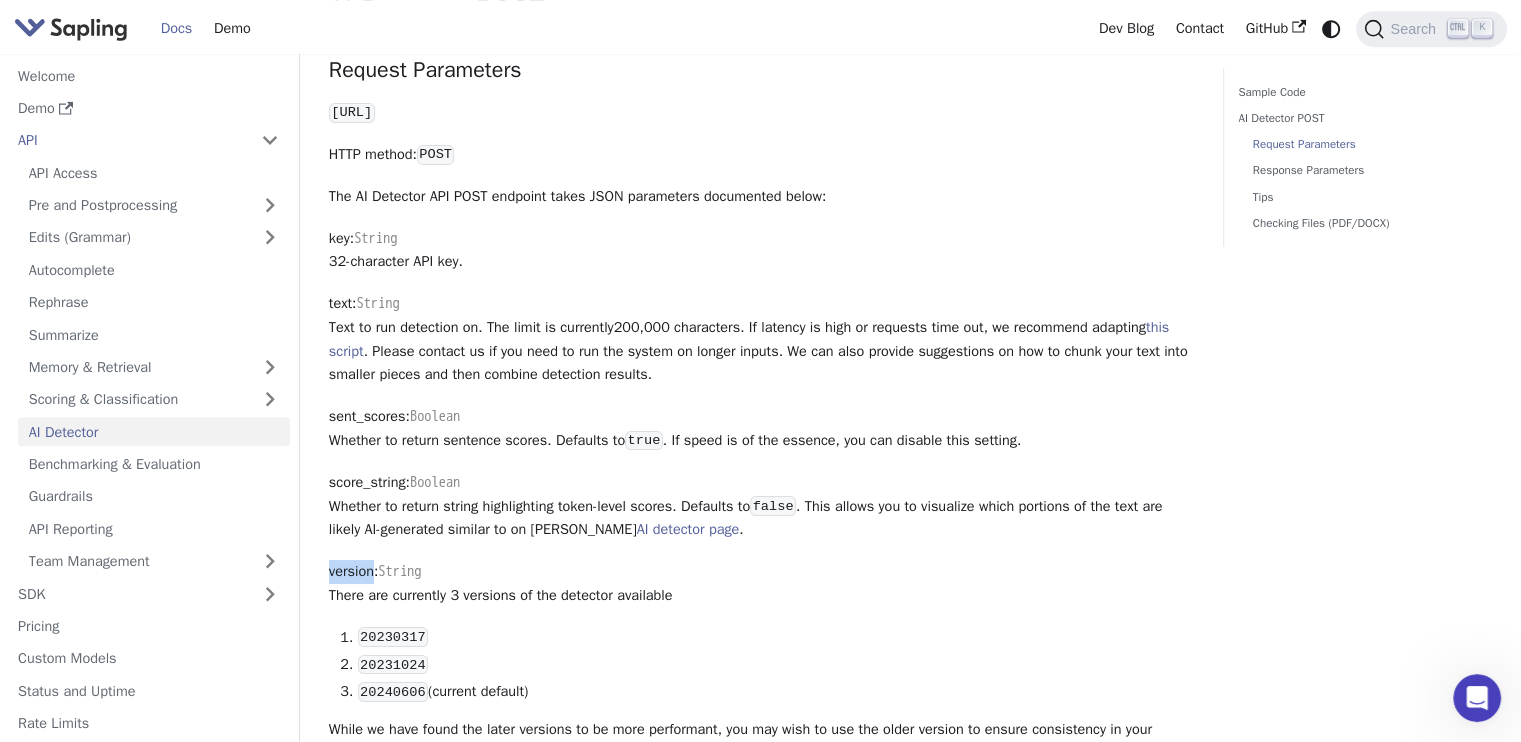 click on "version" at bounding box center (351, 571) 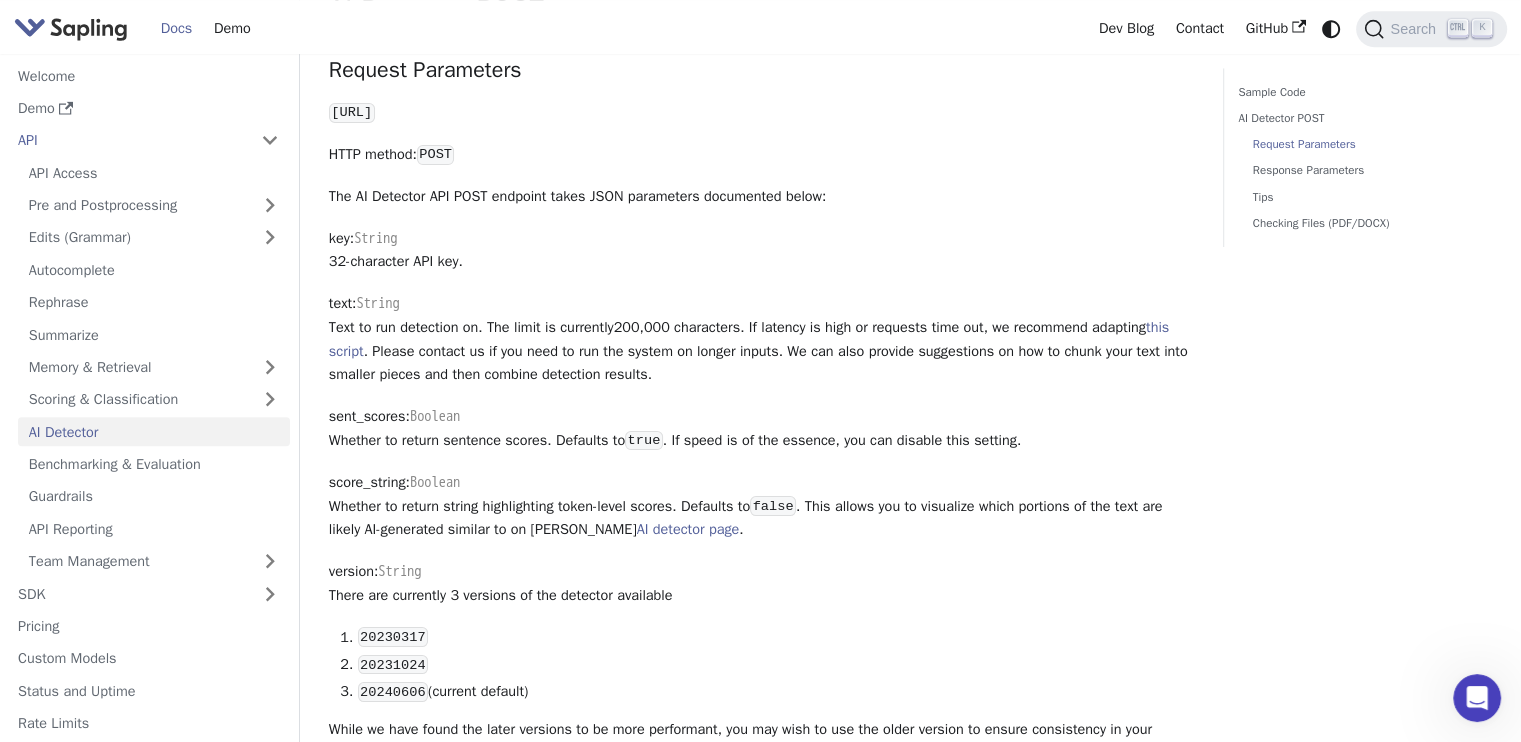 click on "version" at bounding box center [351, 571] 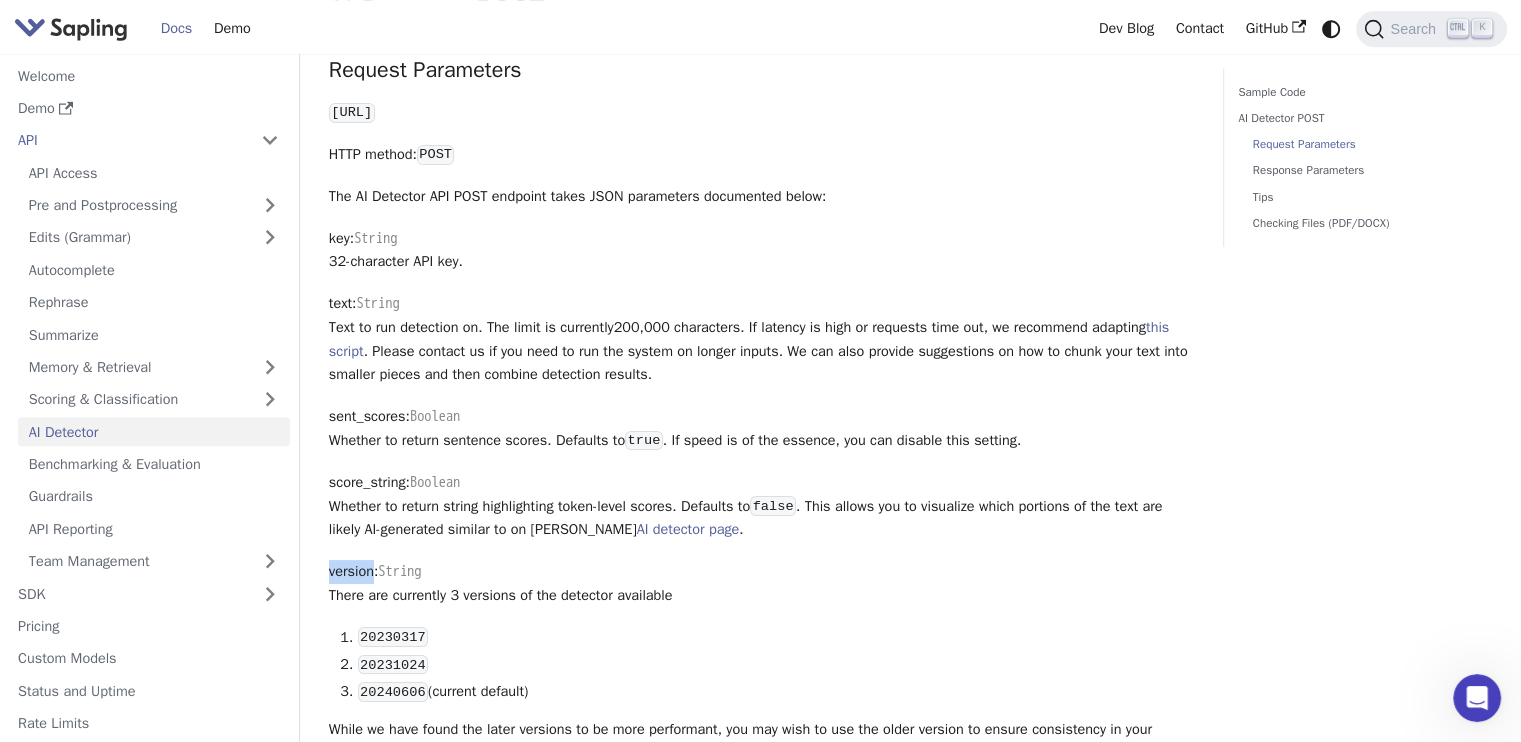 click on "version" at bounding box center (351, 571) 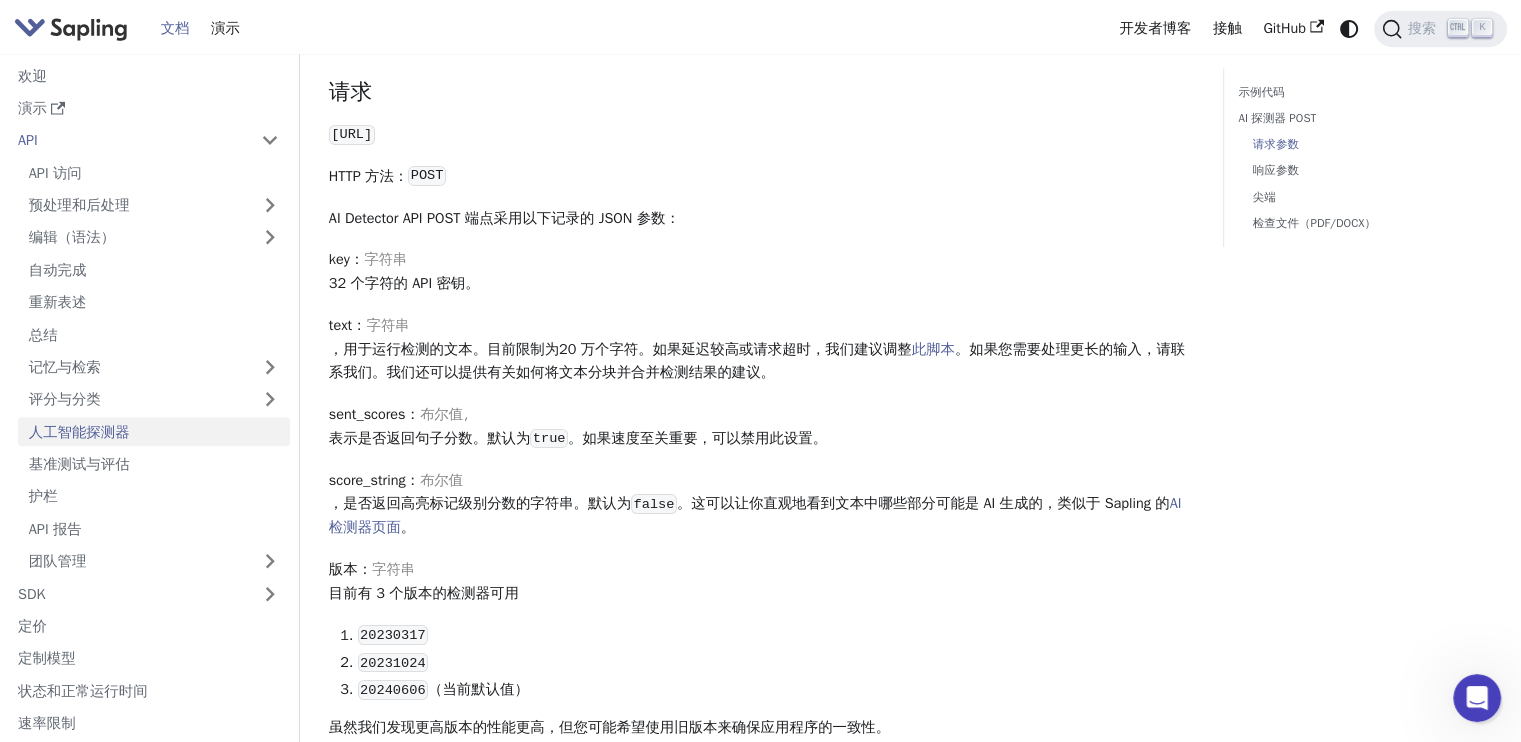 scroll, scrollTop: 900, scrollLeft: 0, axis: vertical 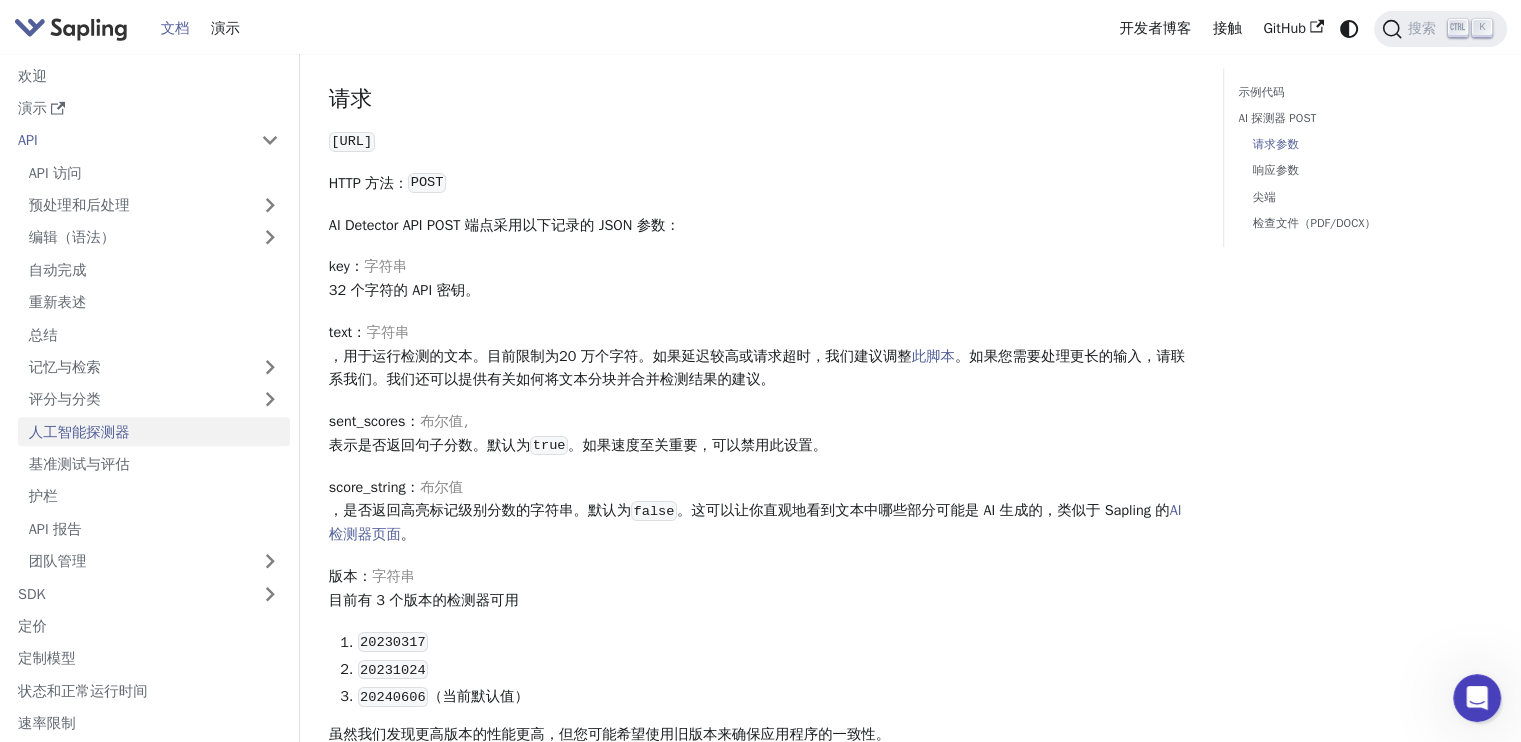 click on "32 个字符的 API 密钥。" at bounding box center [404, 290] 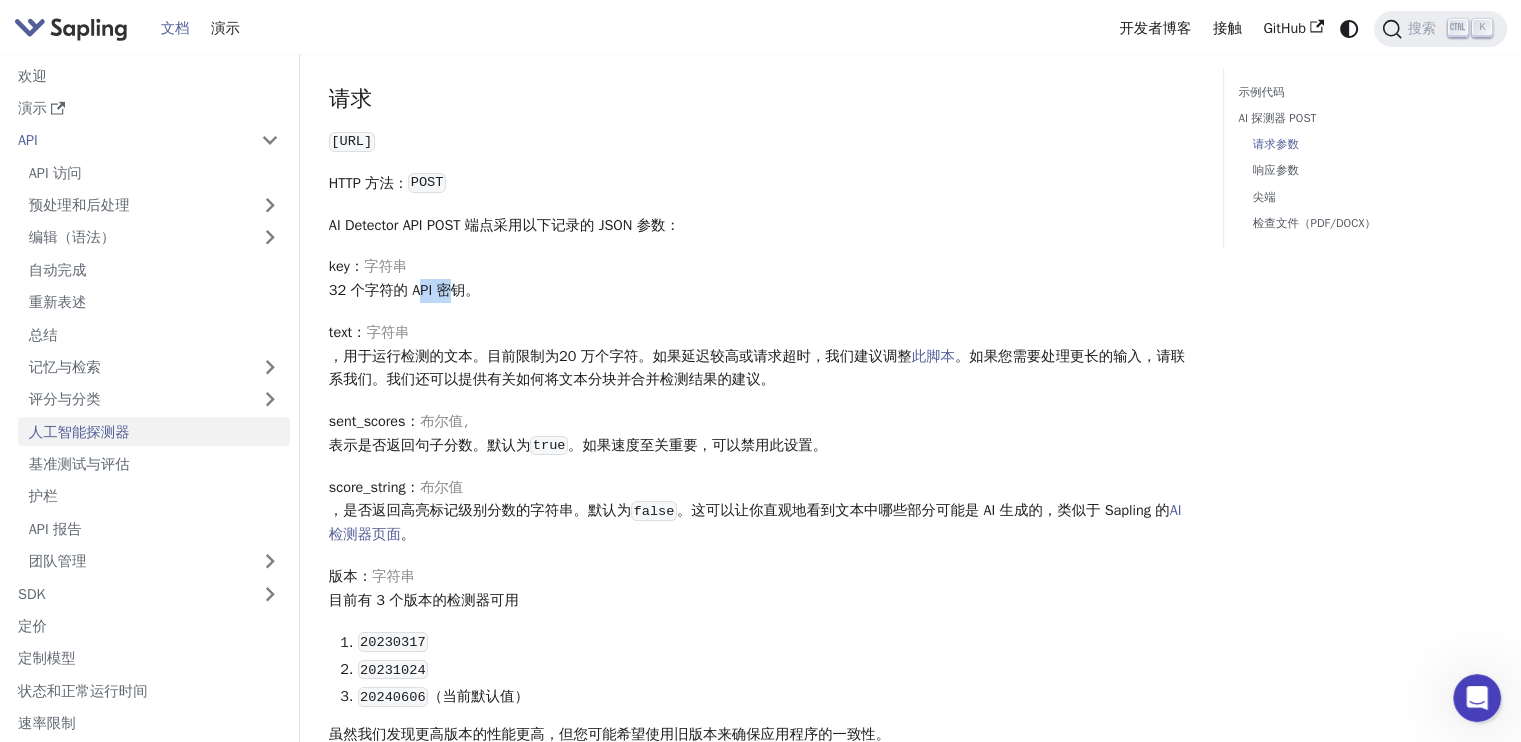 click on "32 个字符的 API 密钥。" at bounding box center [404, 290] 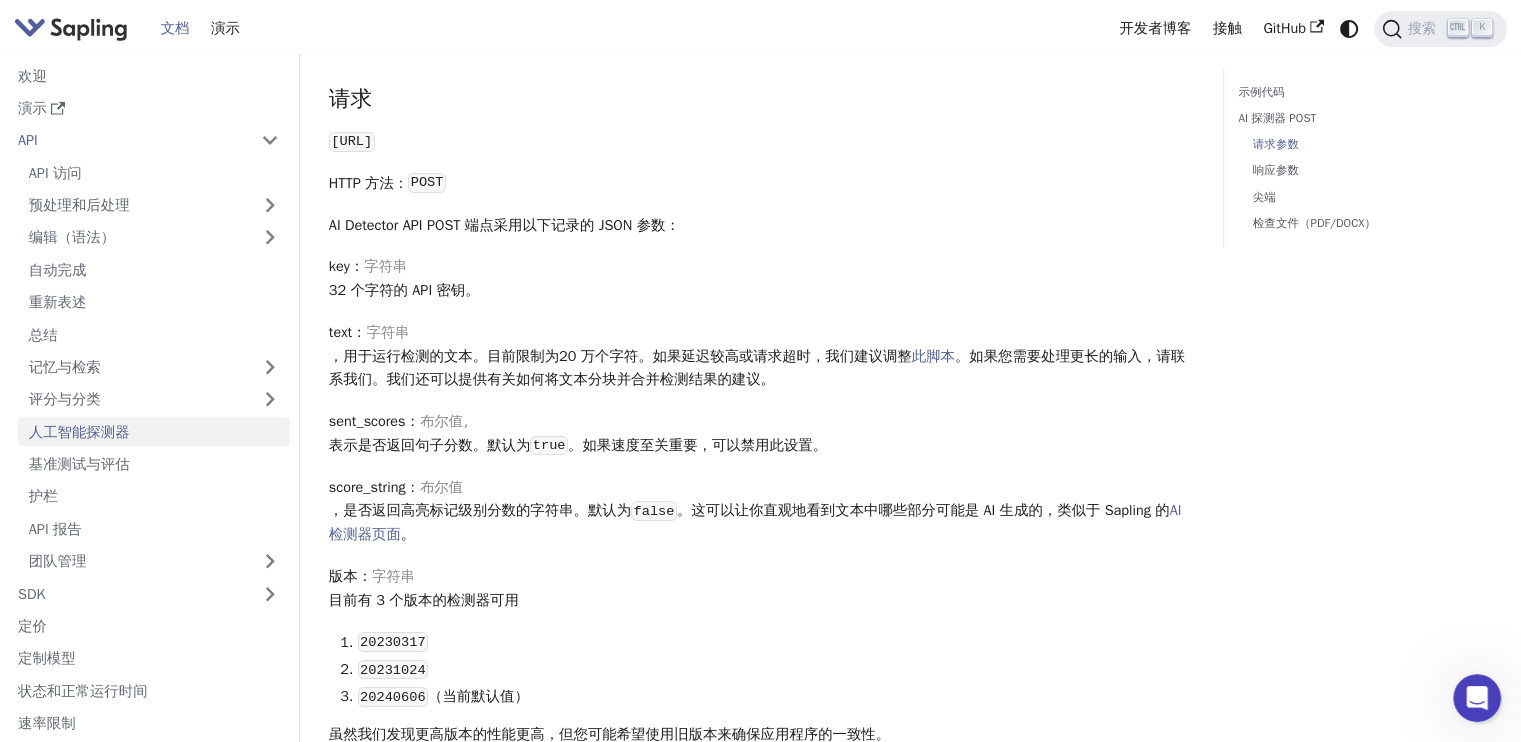 click on "key ： 字符串
32 个字符的 API 密钥。" at bounding box center [761, 279] 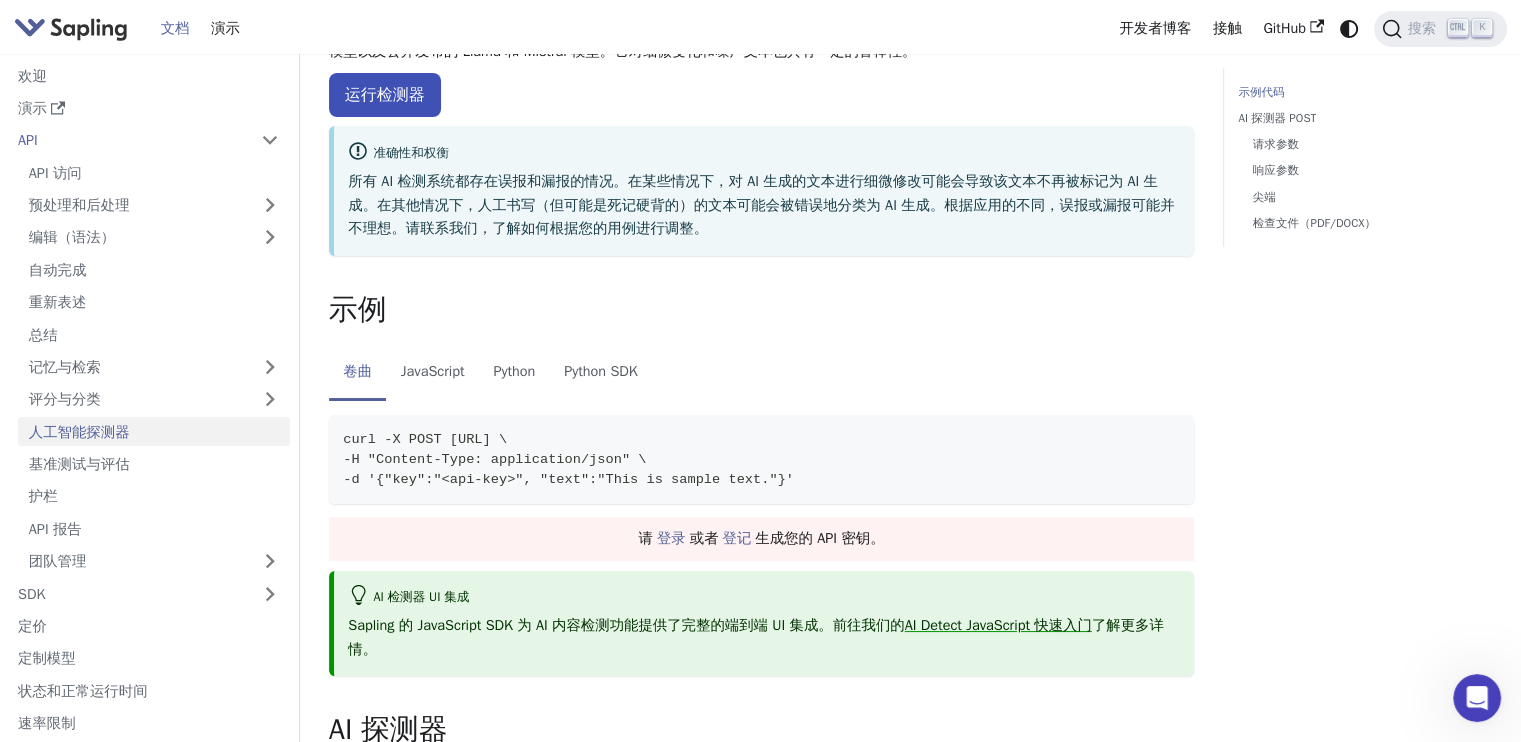 scroll, scrollTop: 200, scrollLeft: 0, axis: vertical 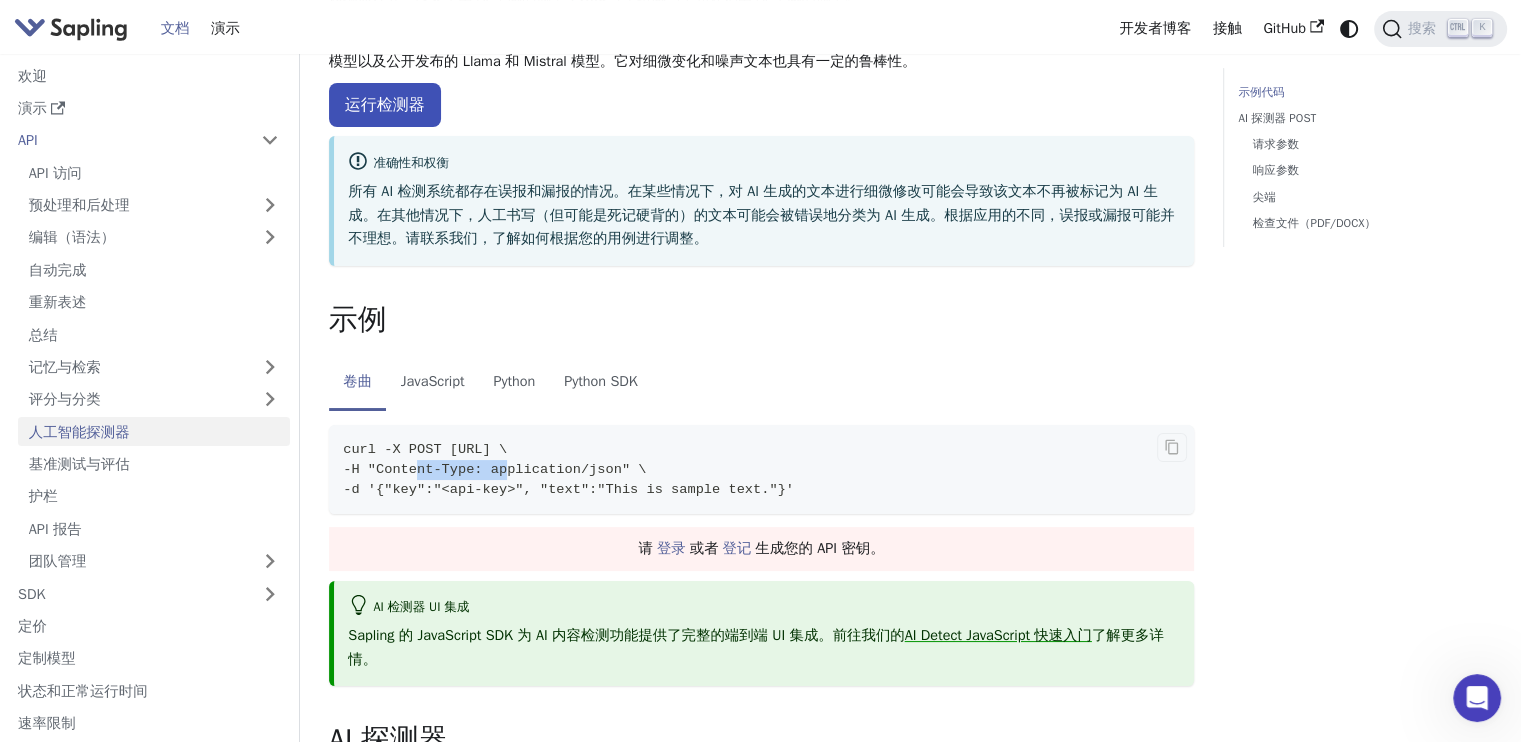 drag, startPoint x: 412, startPoint y: 465, endPoint x: 496, endPoint y: 465, distance: 84 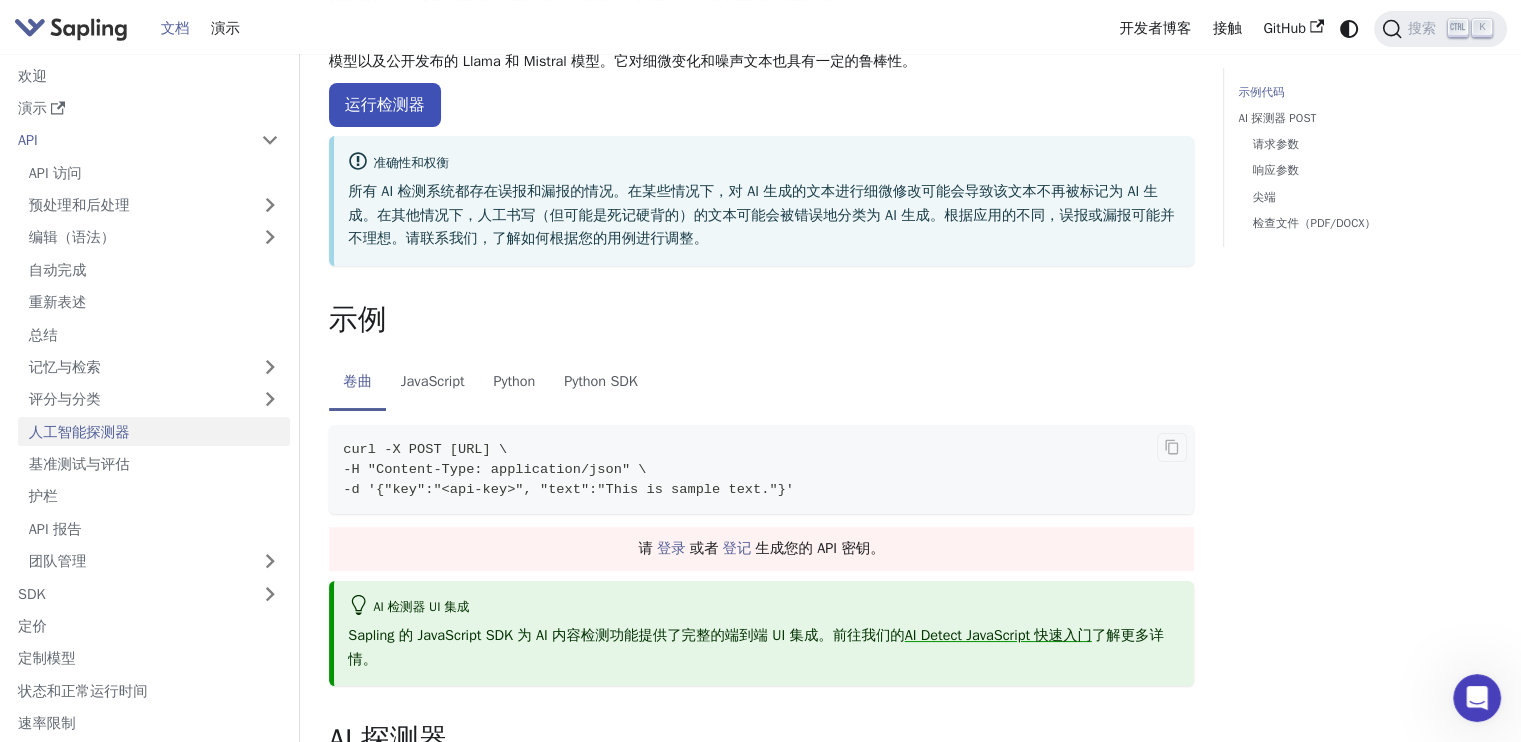 click on "-d '{"key":"<api-key>", "text":"This is sample text."}'" at bounding box center [568, 489] 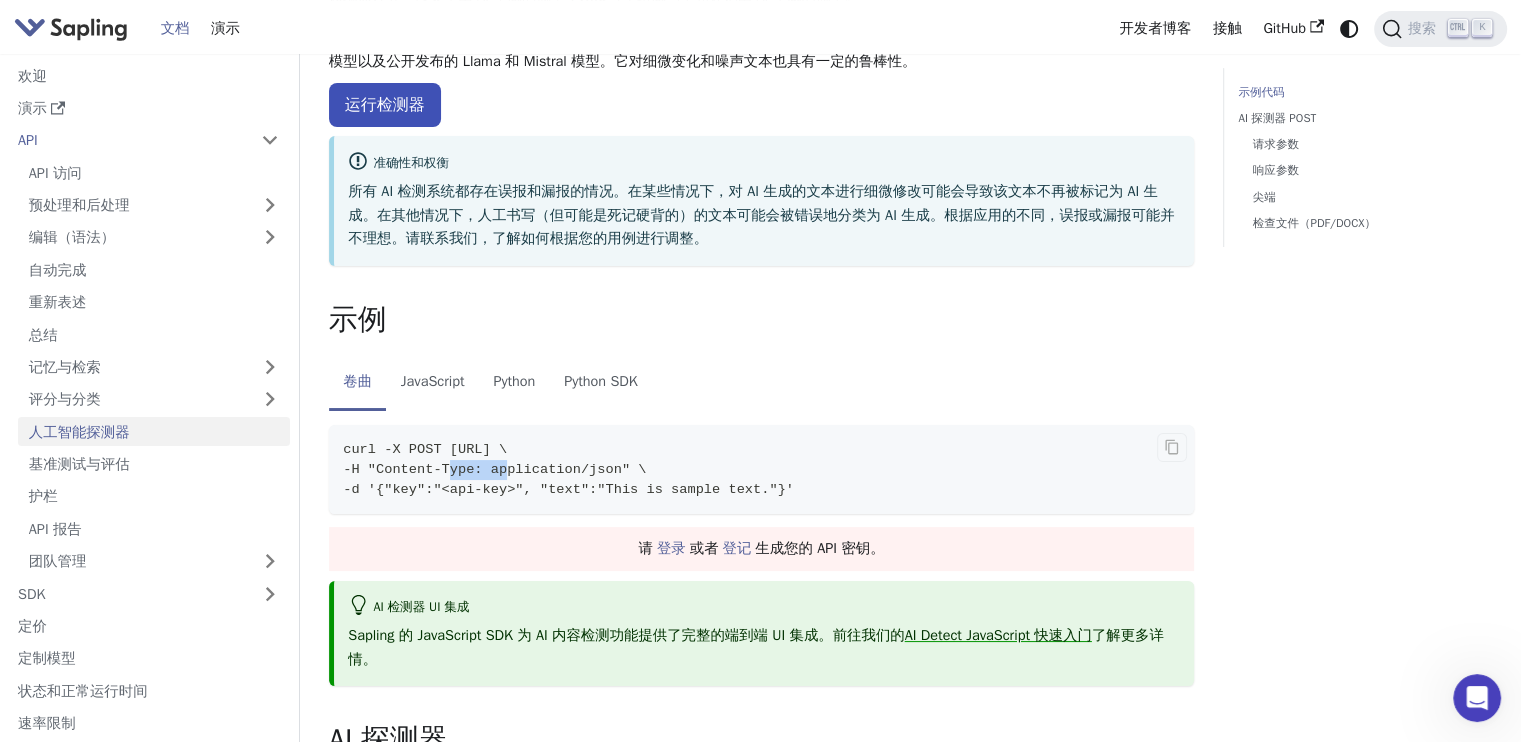 drag, startPoint x: 496, startPoint y: 467, endPoint x: 443, endPoint y: 470, distance: 53.08484 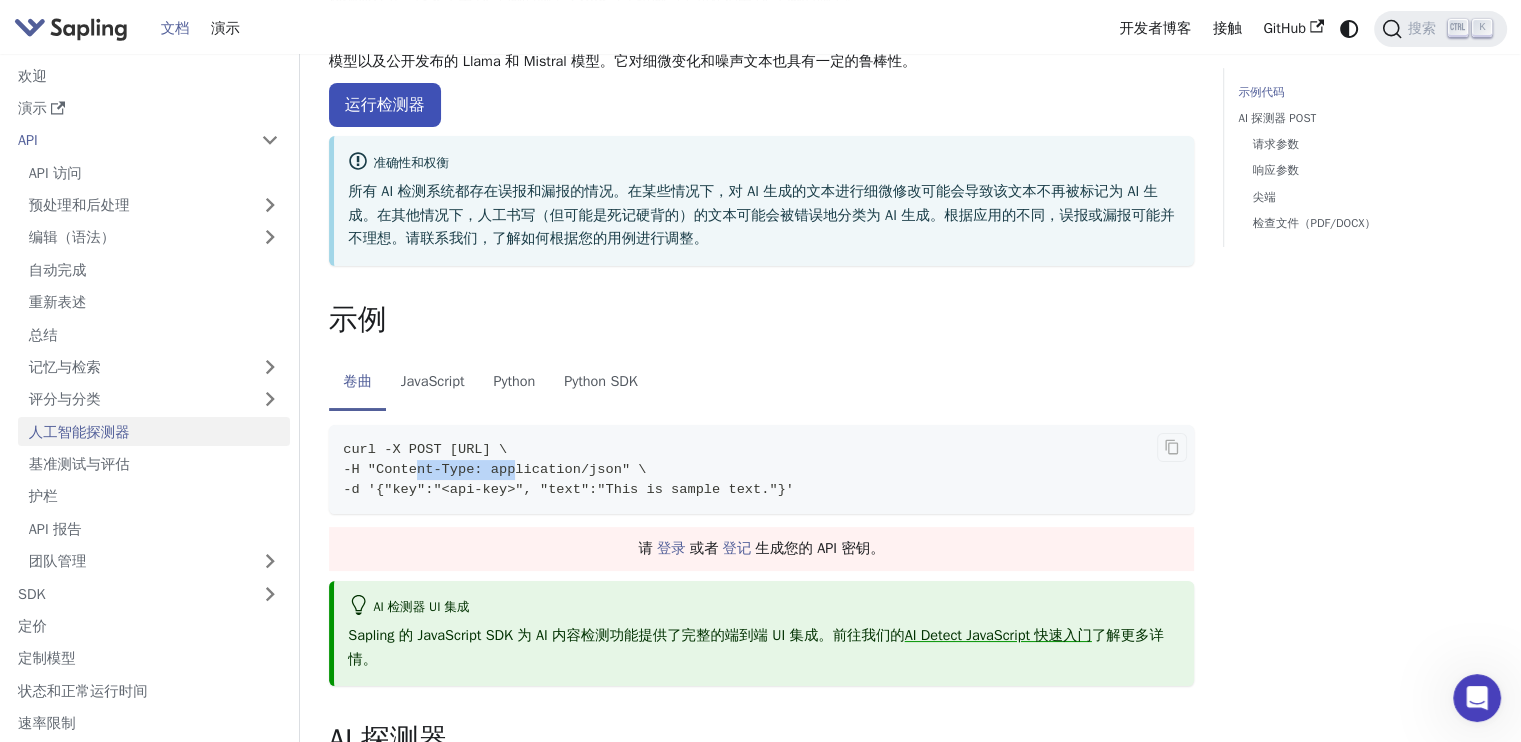 drag, startPoint x: 501, startPoint y: 466, endPoint x: 412, endPoint y: 467, distance: 89.005615 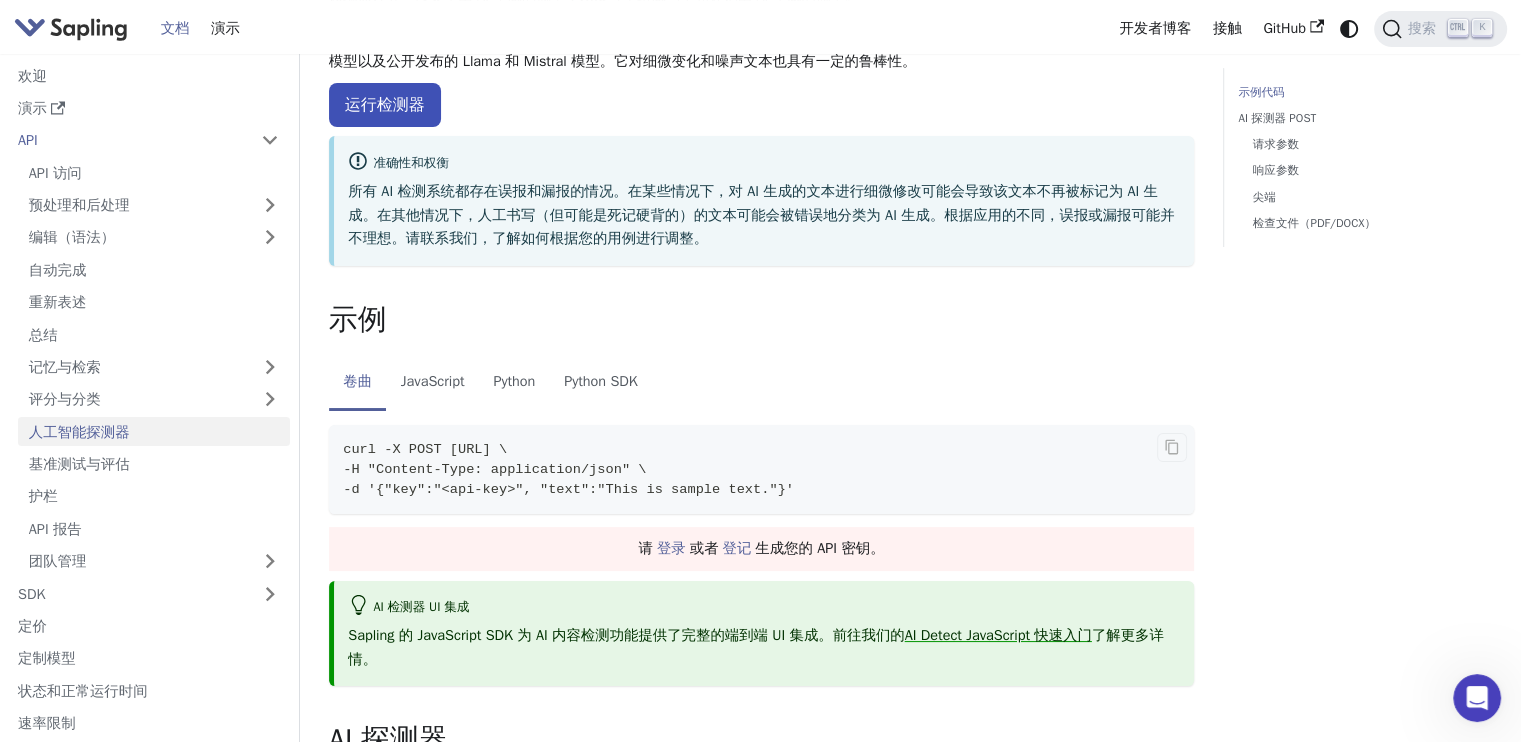 drag, startPoint x: 632, startPoint y: 468, endPoint x: 616, endPoint y: 467, distance: 16.03122 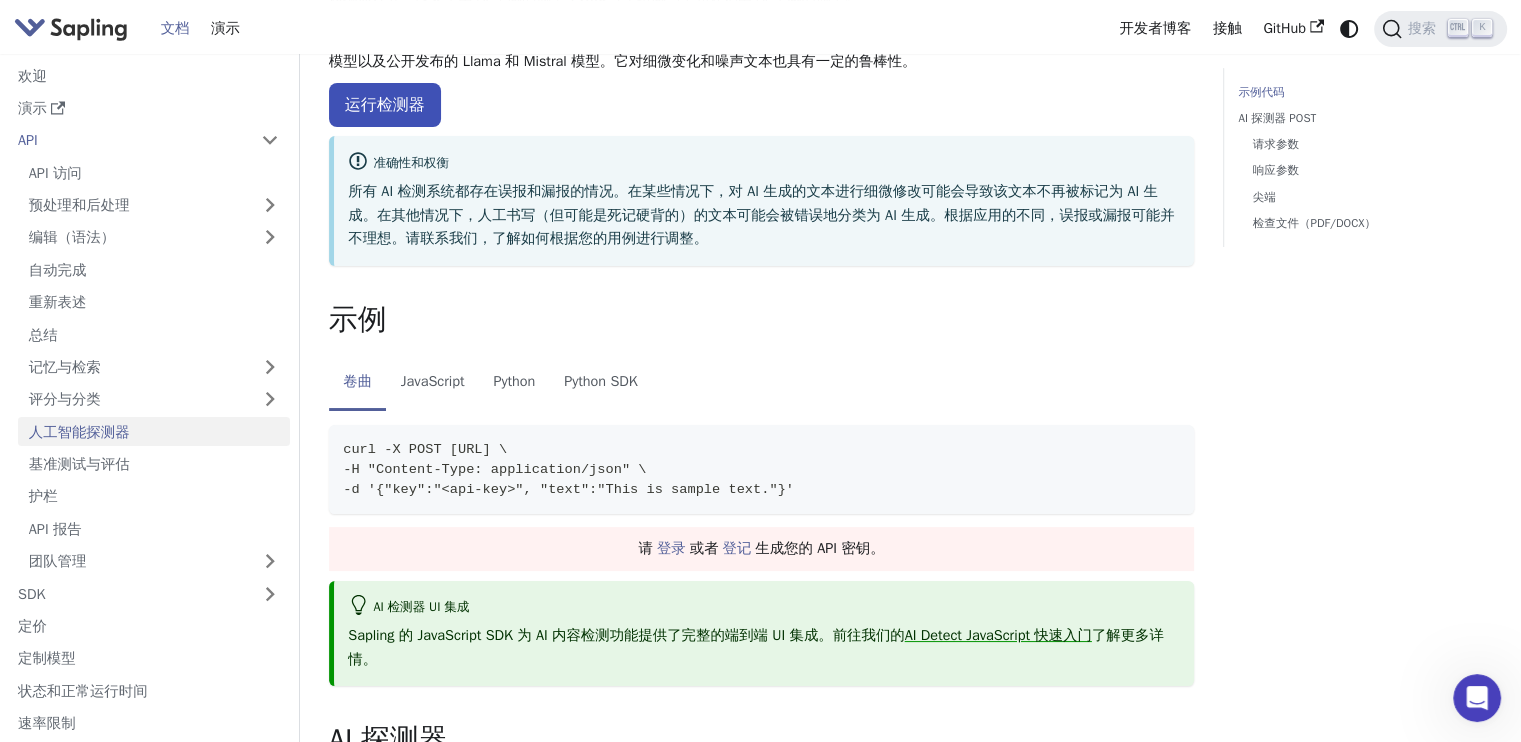 copy on "application/json" 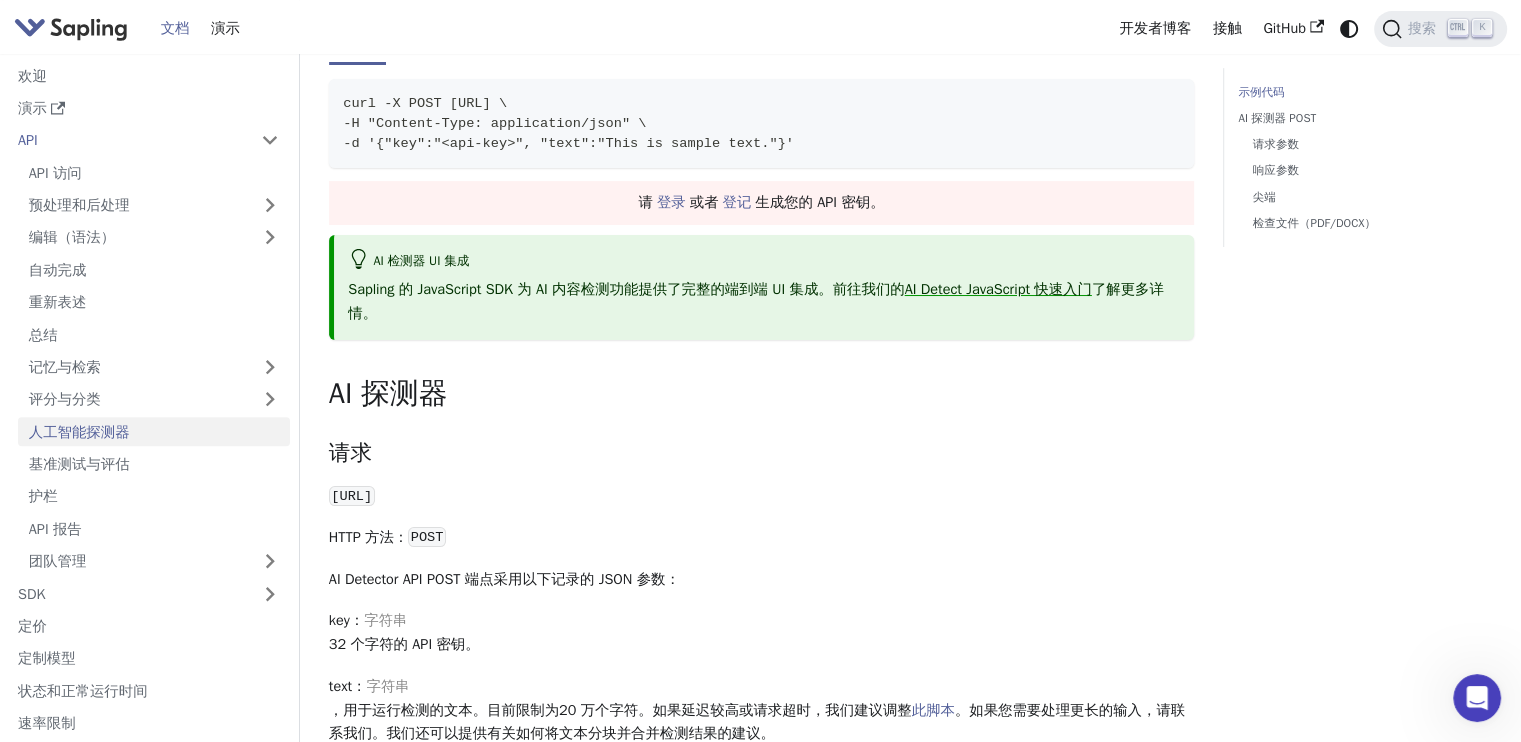 scroll, scrollTop: 600, scrollLeft: 0, axis: vertical 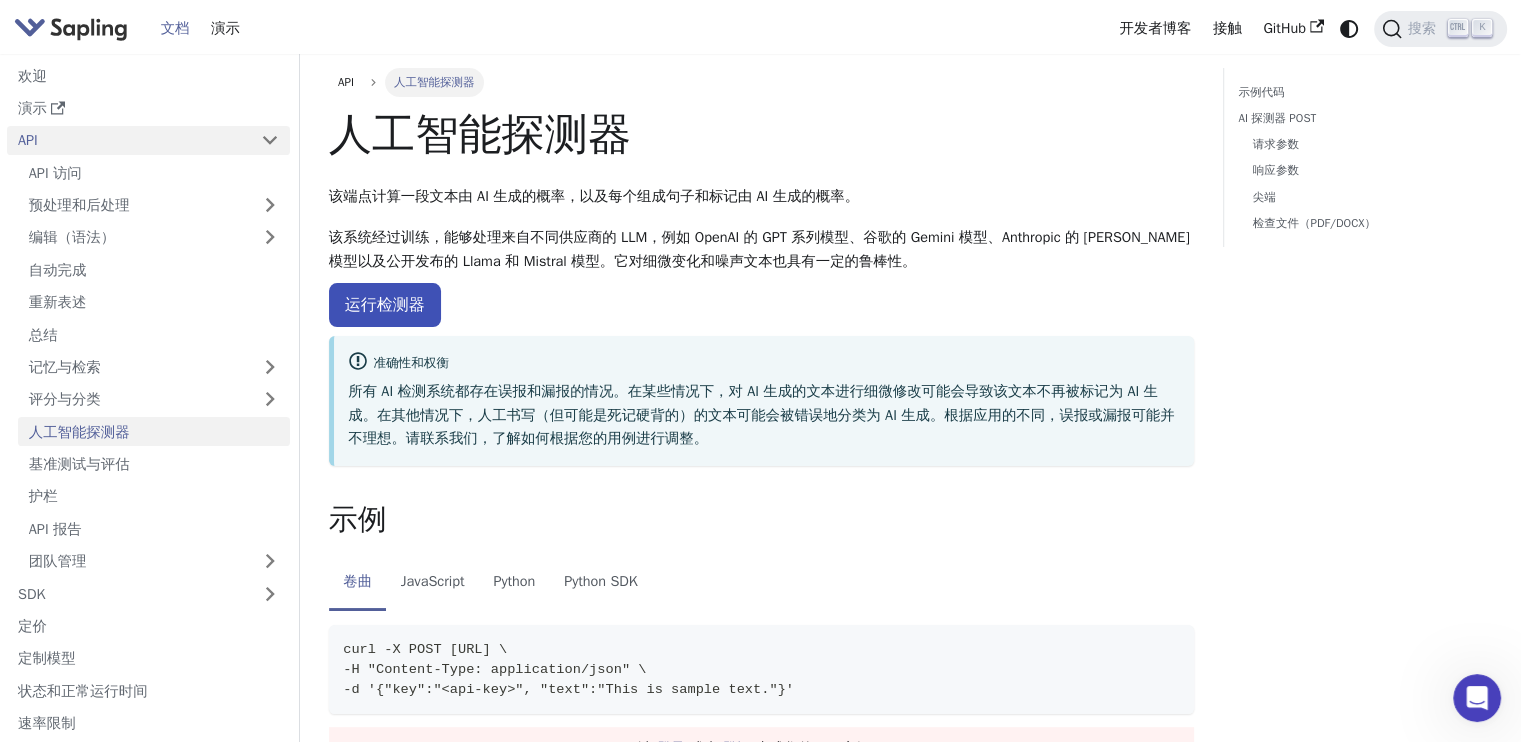 click on "API" at bounding box center [128, 140] 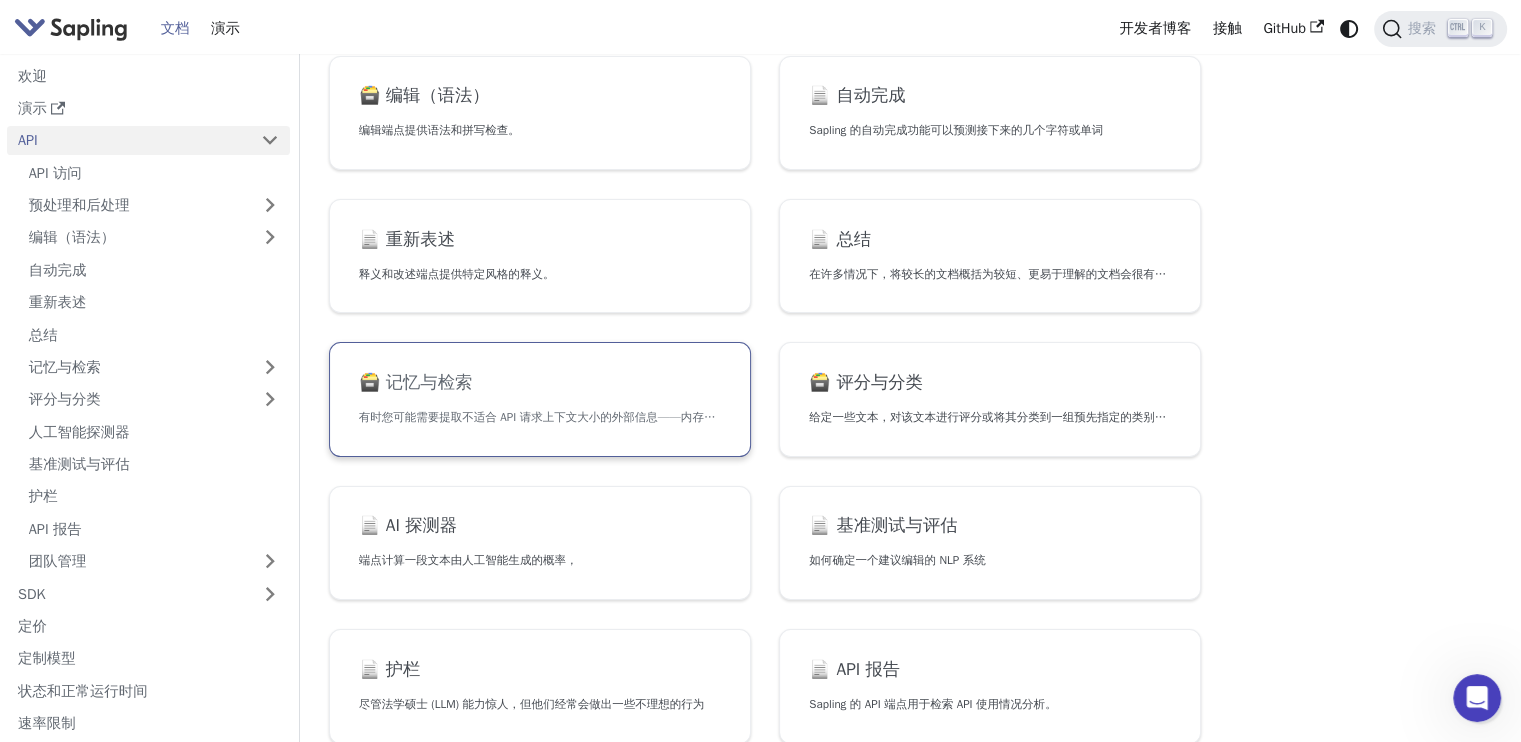 scroll, scrollTop: 321, scrollLeft: 0, axis: vertical 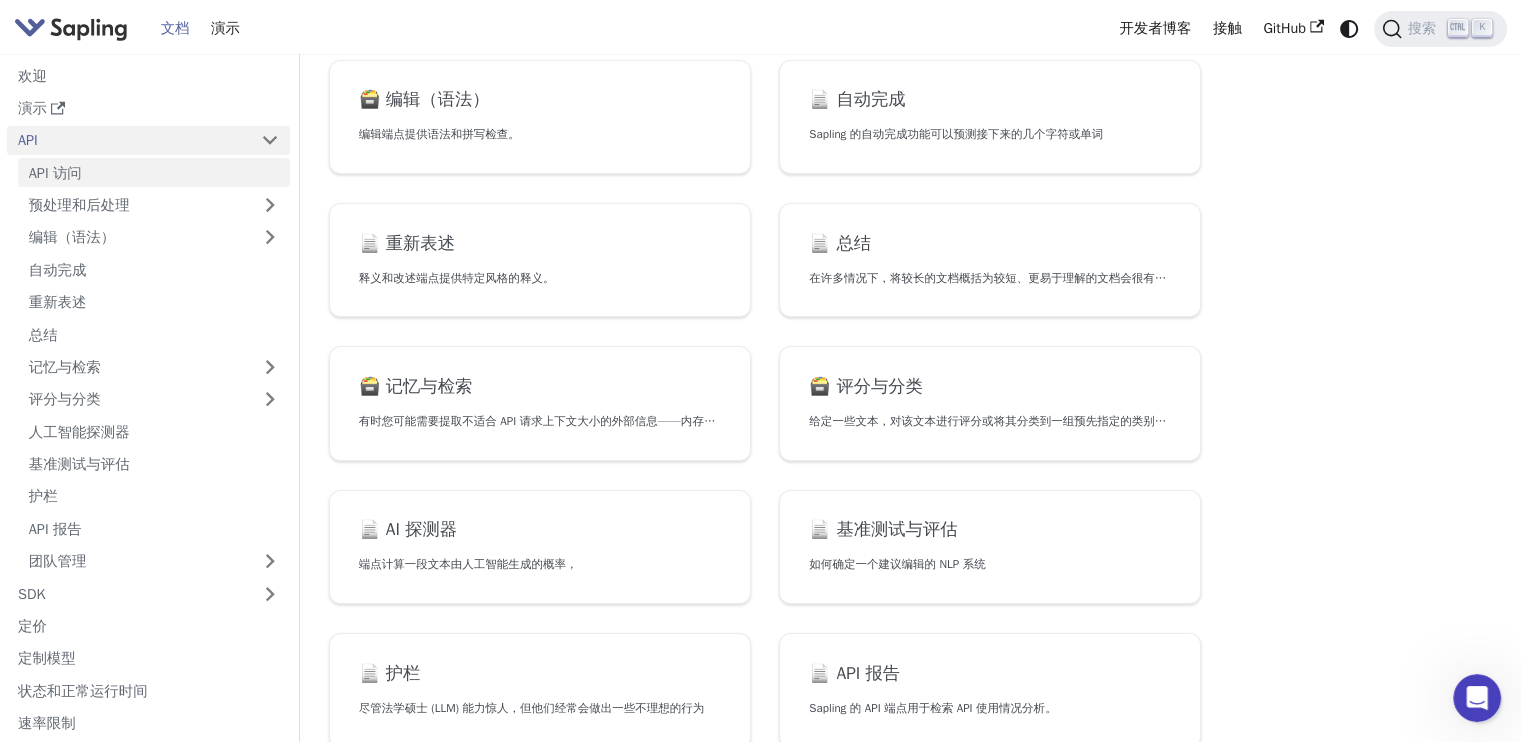 click on "API 访问" at bounding box center (154, 172) 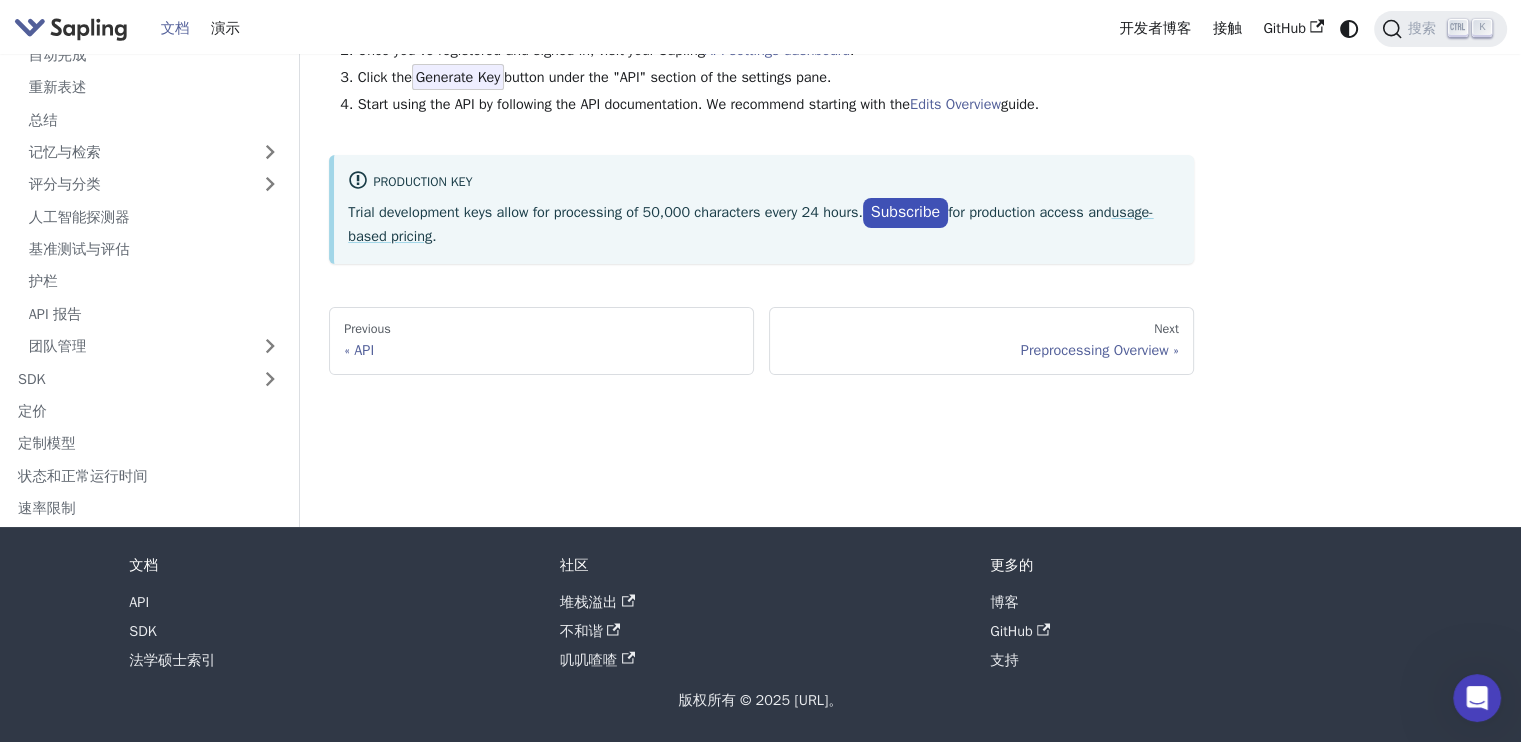 scroll, scrollTop: 0, scrollLeft: 0, axis: both 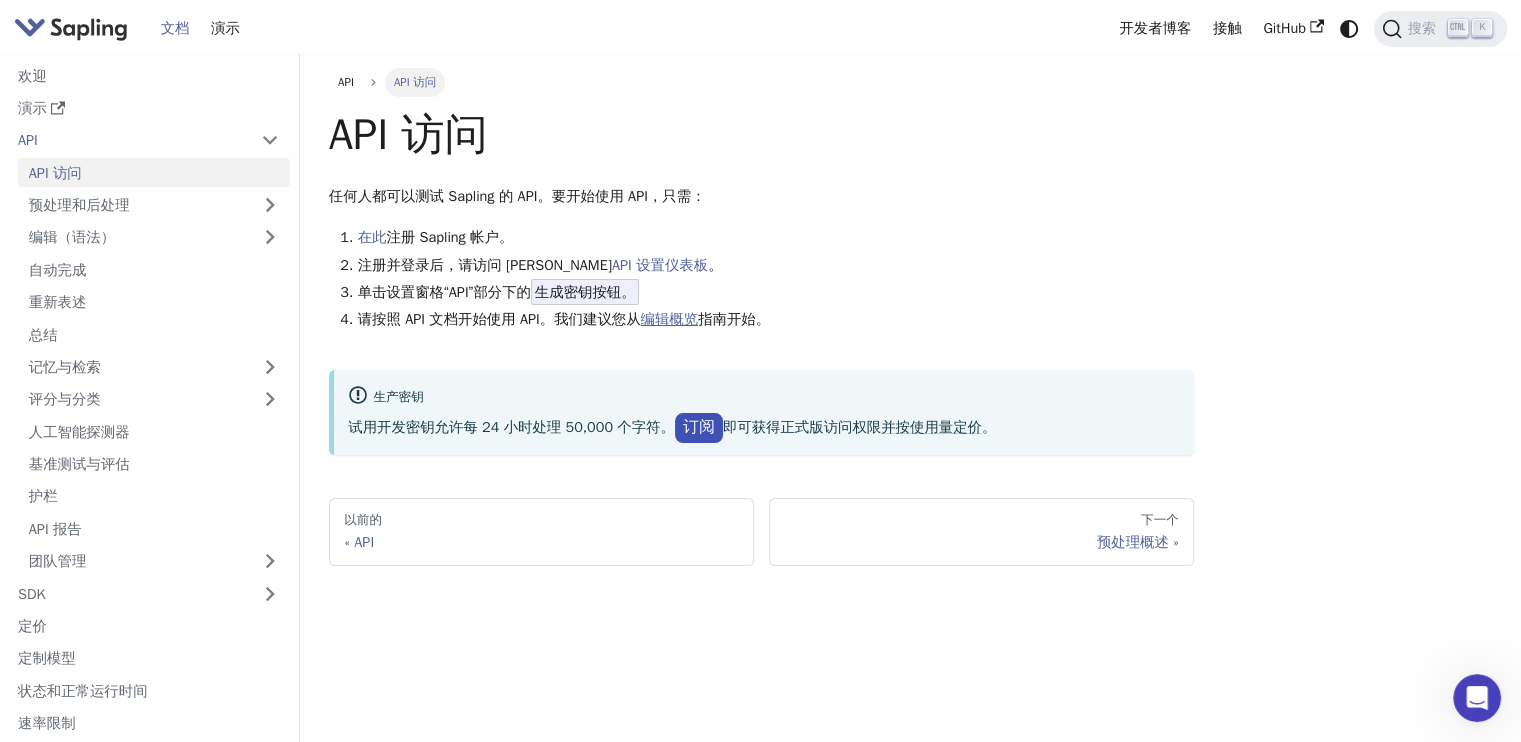 click on "编辑概览" at bounding box center (669, 319) 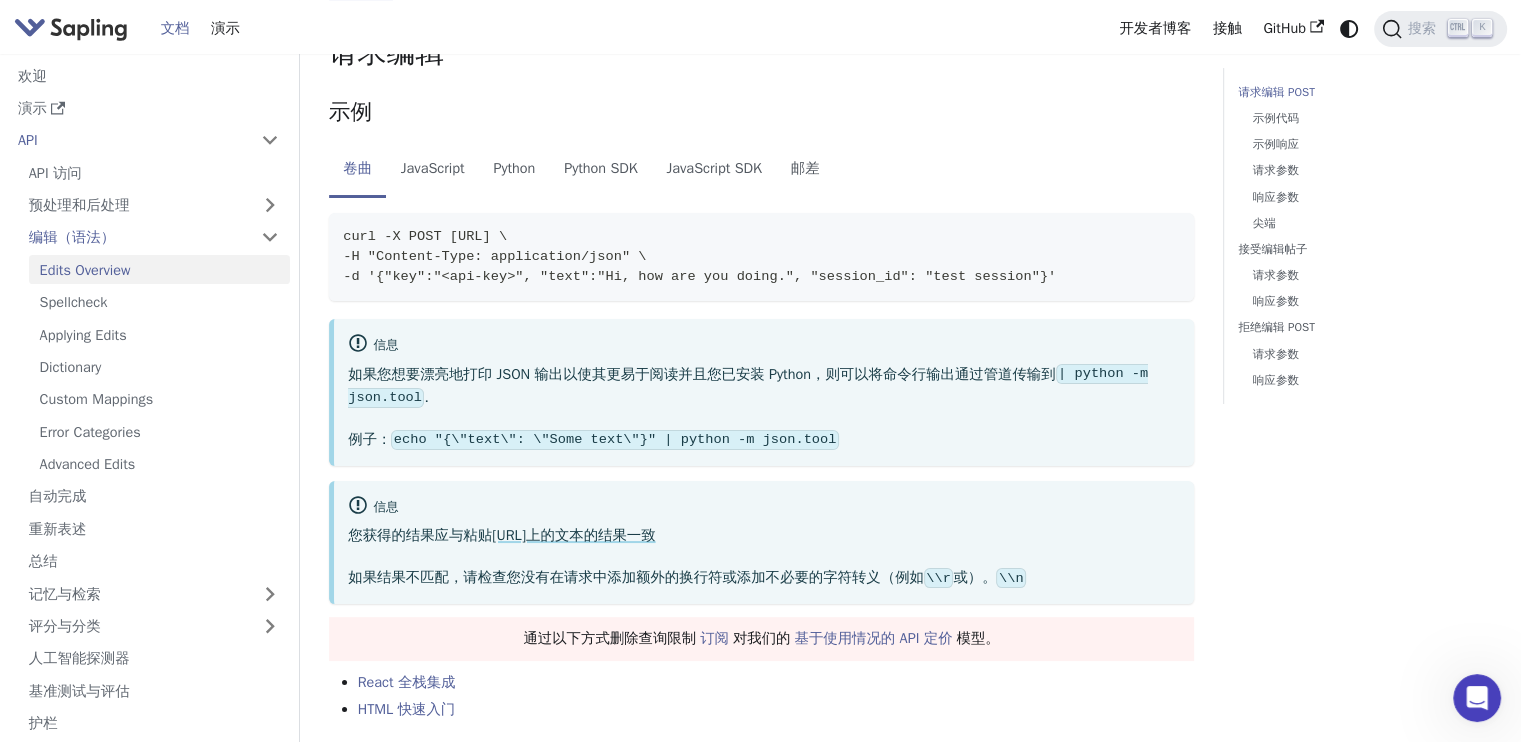 scroll, scrollTop: 400, scrollLeft: 0, axis: vertical 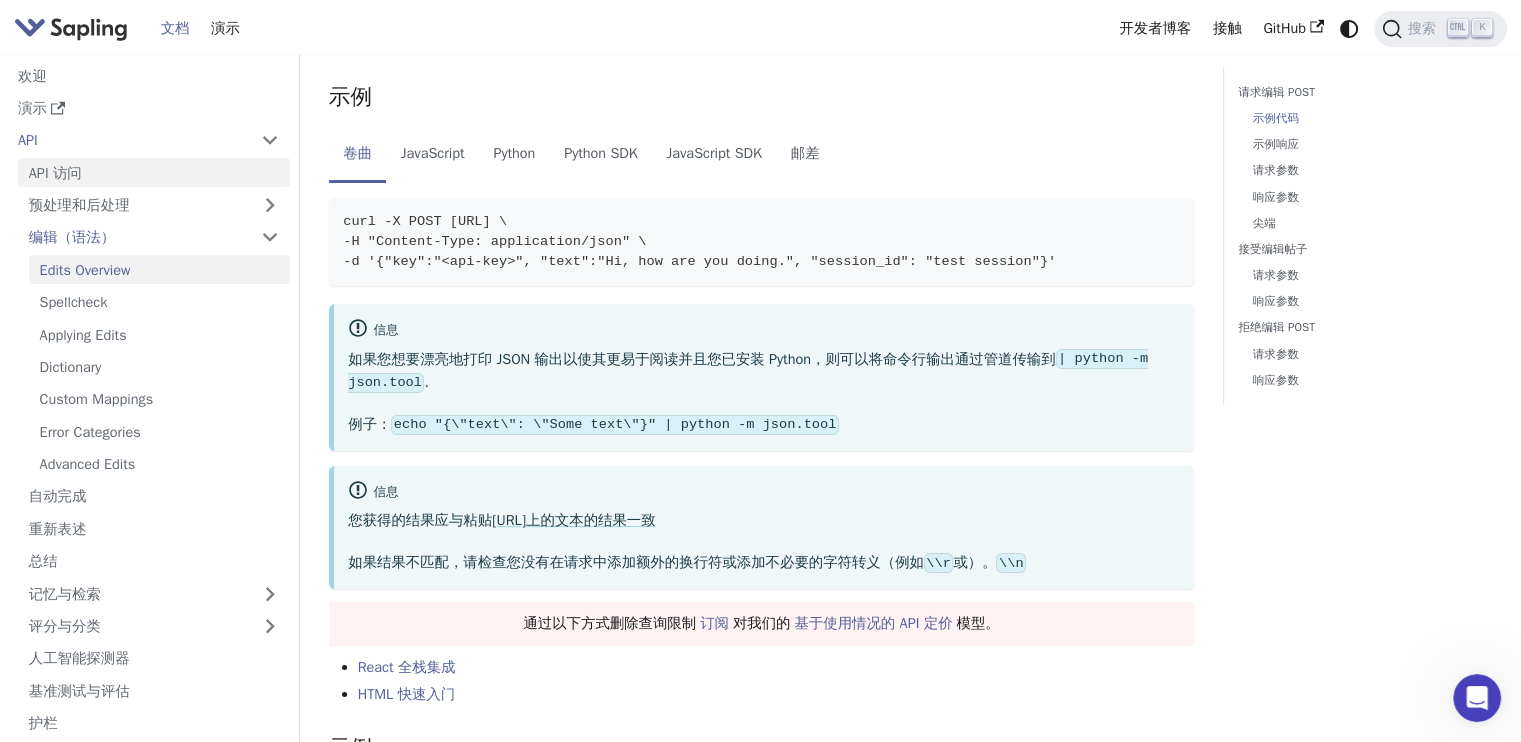 click on "API 访问" at bounding box center [154, 172] 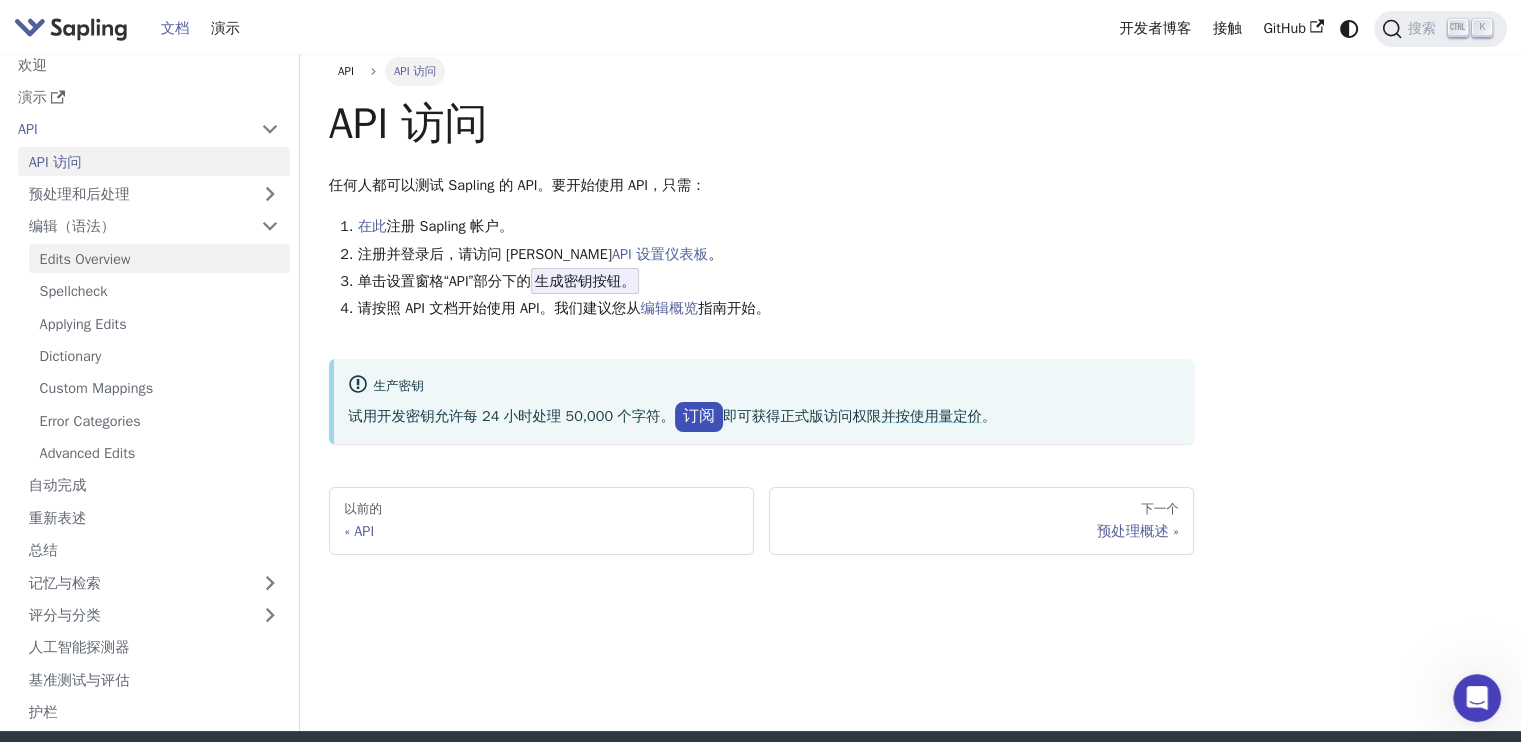 scroll, scrollTop: 0, scrollLeft: 0, axis: both 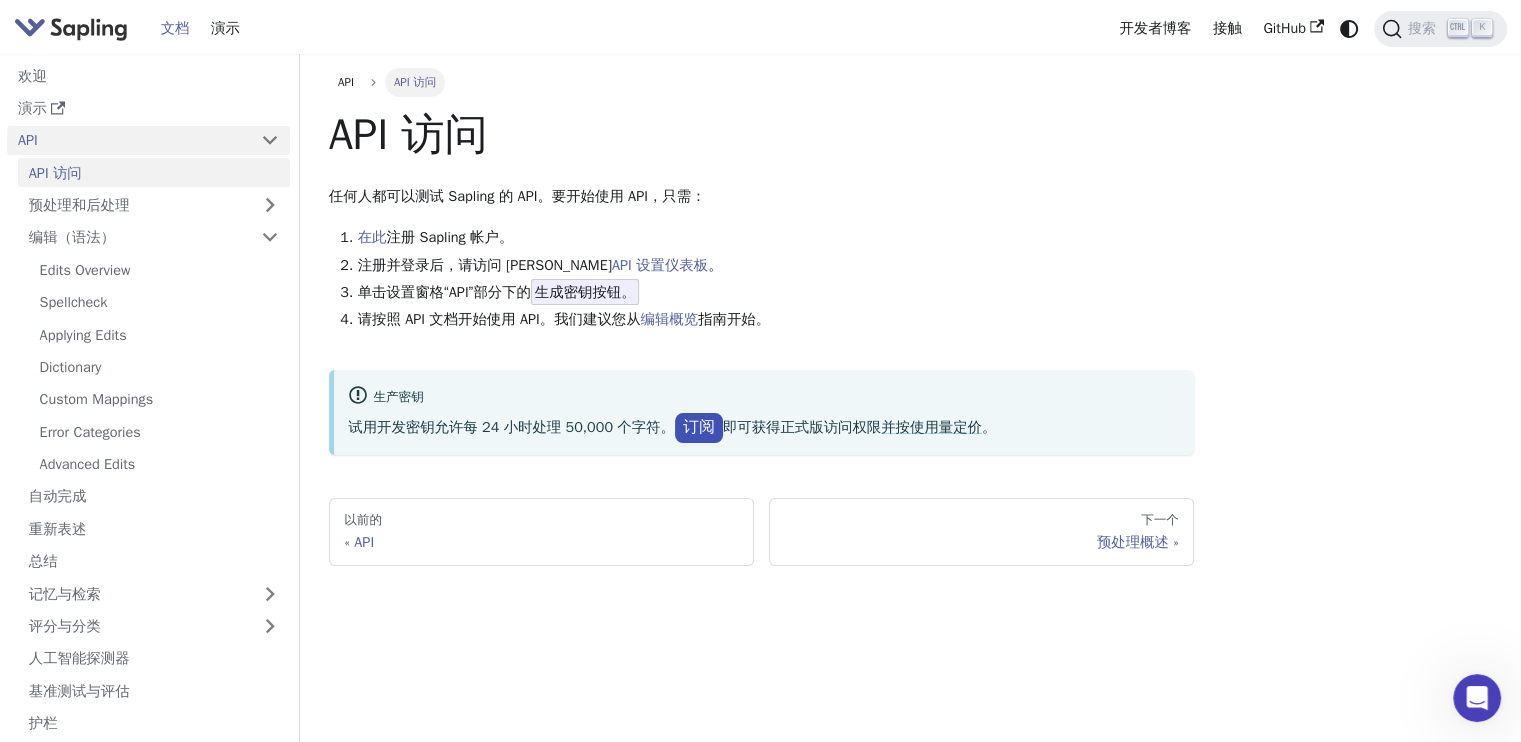click on "API" at bounding box center [128, 140] 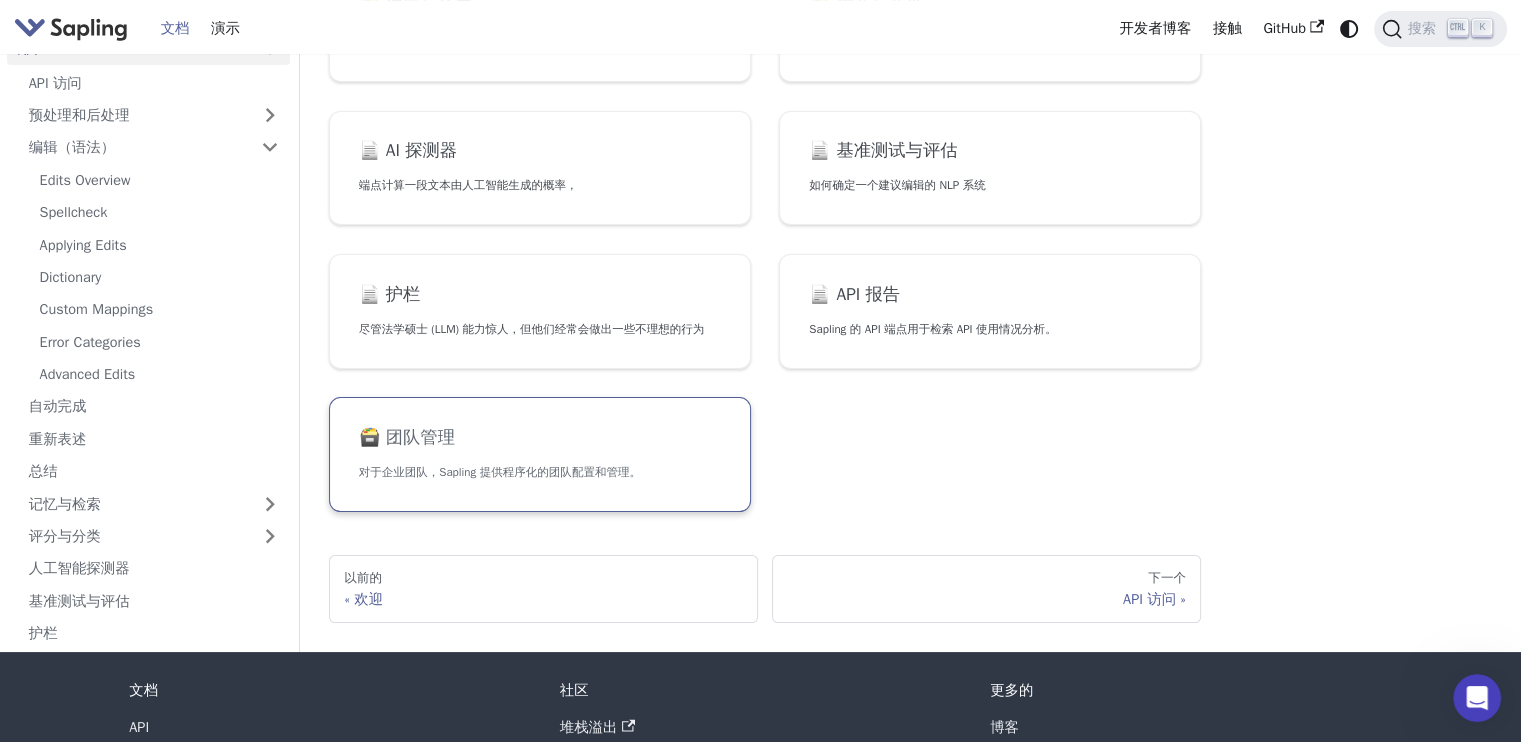 scroll, scrollTop: 400, scrollLeft: 0, axis: vertical 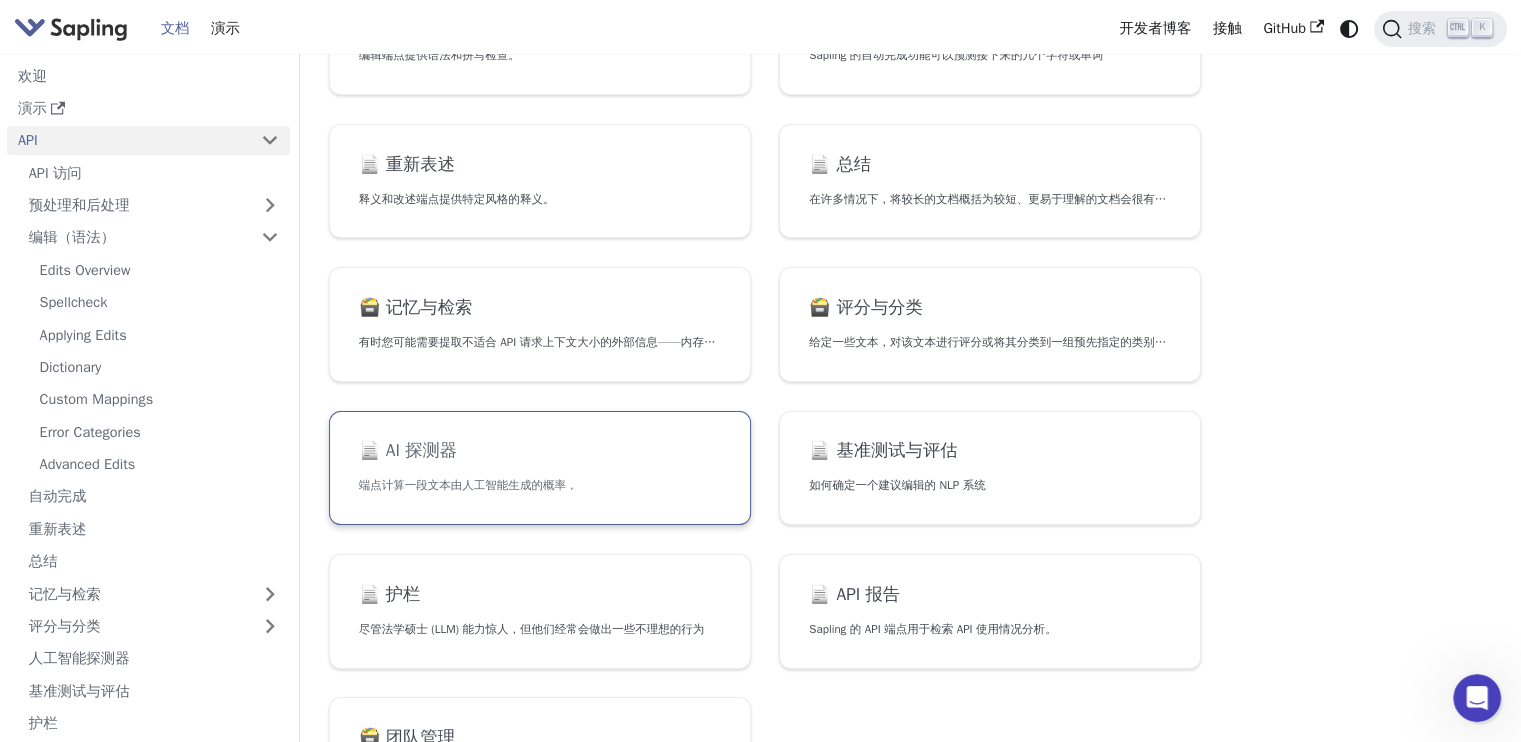 click on "📄️    AI 探测器" at bounding box center (540, 451) 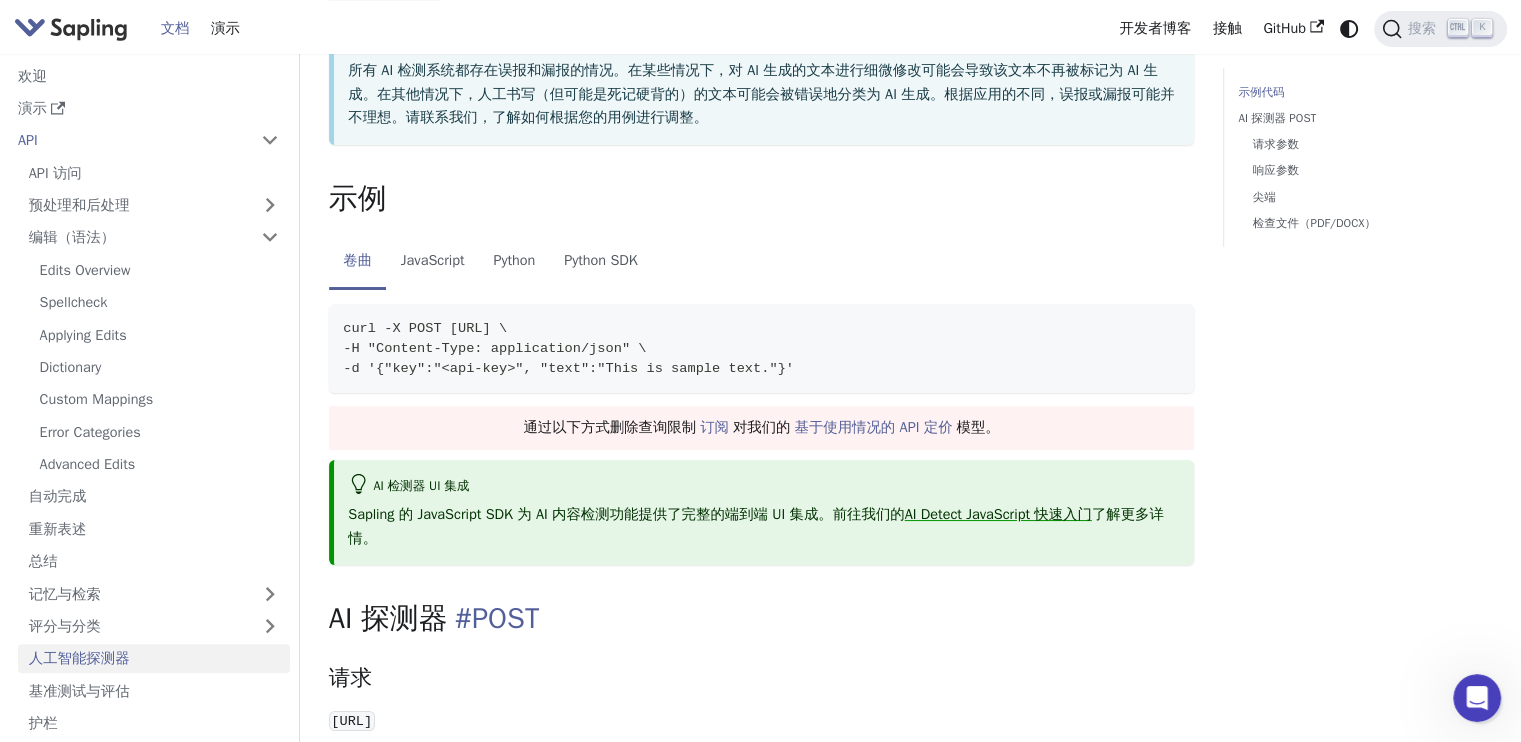 scroll, scrollTop: 300, scrollLeft: 0, axis: vertical 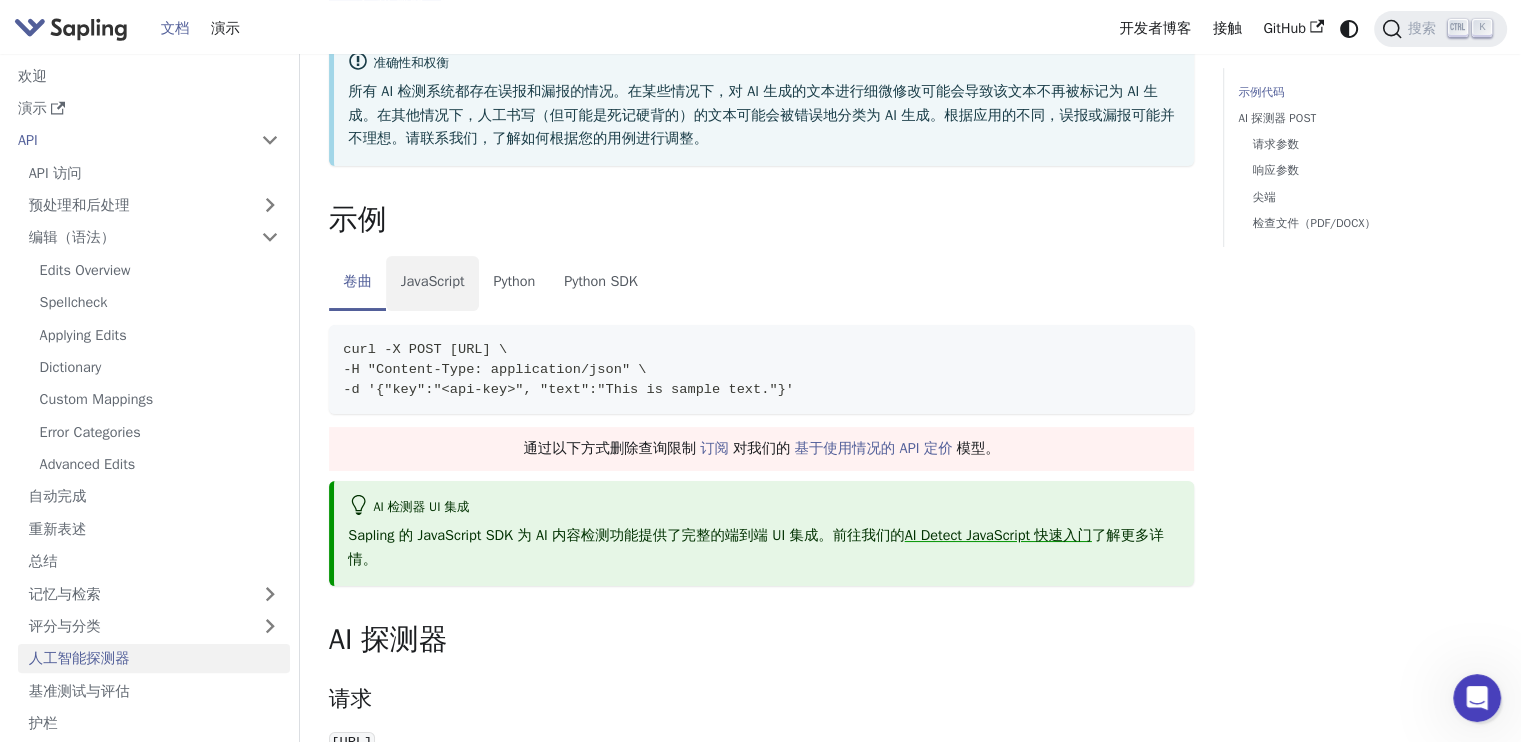 click on "JavaScript" at bounding box center [432, 284] 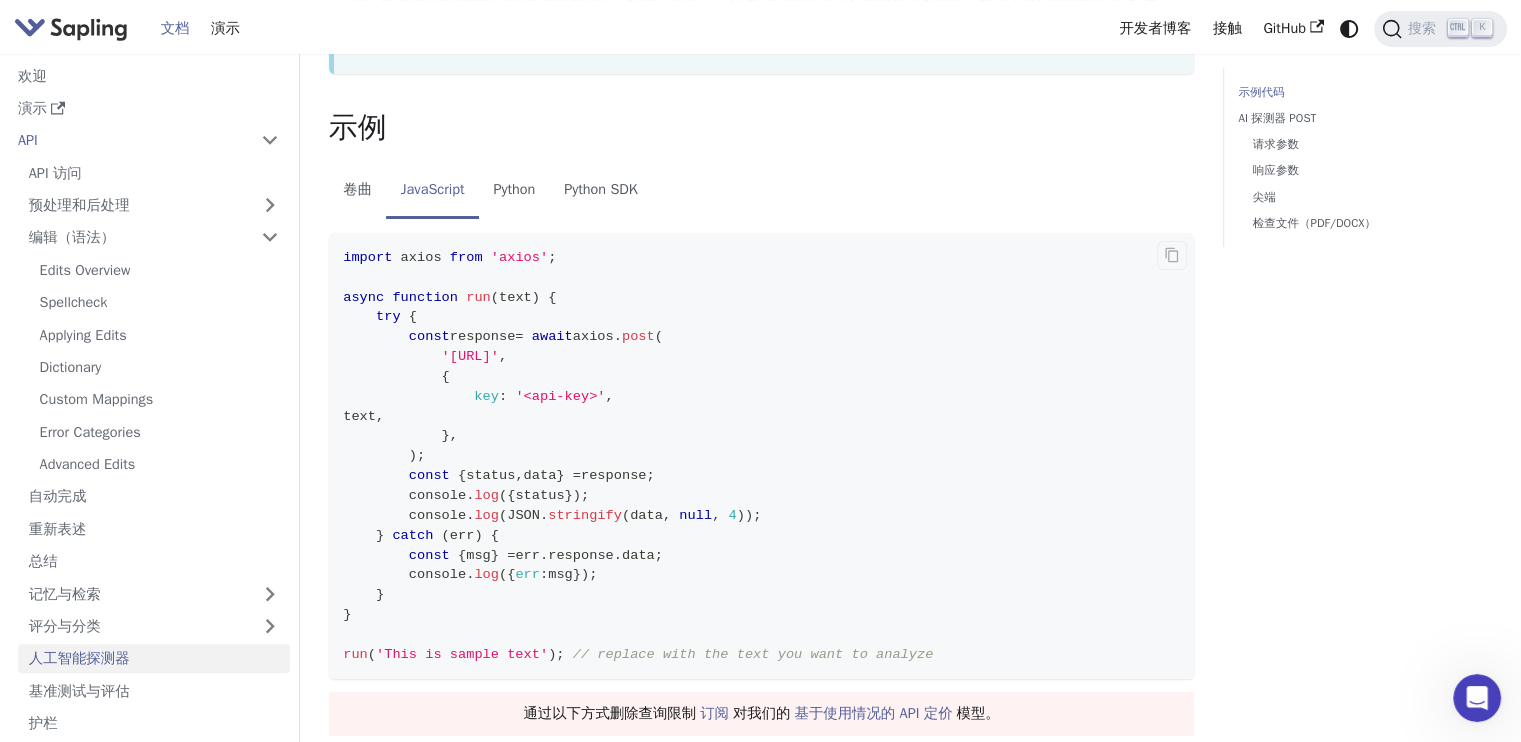 scroll, scrollTop: 400, scrollLeft: 0, axis: vertical 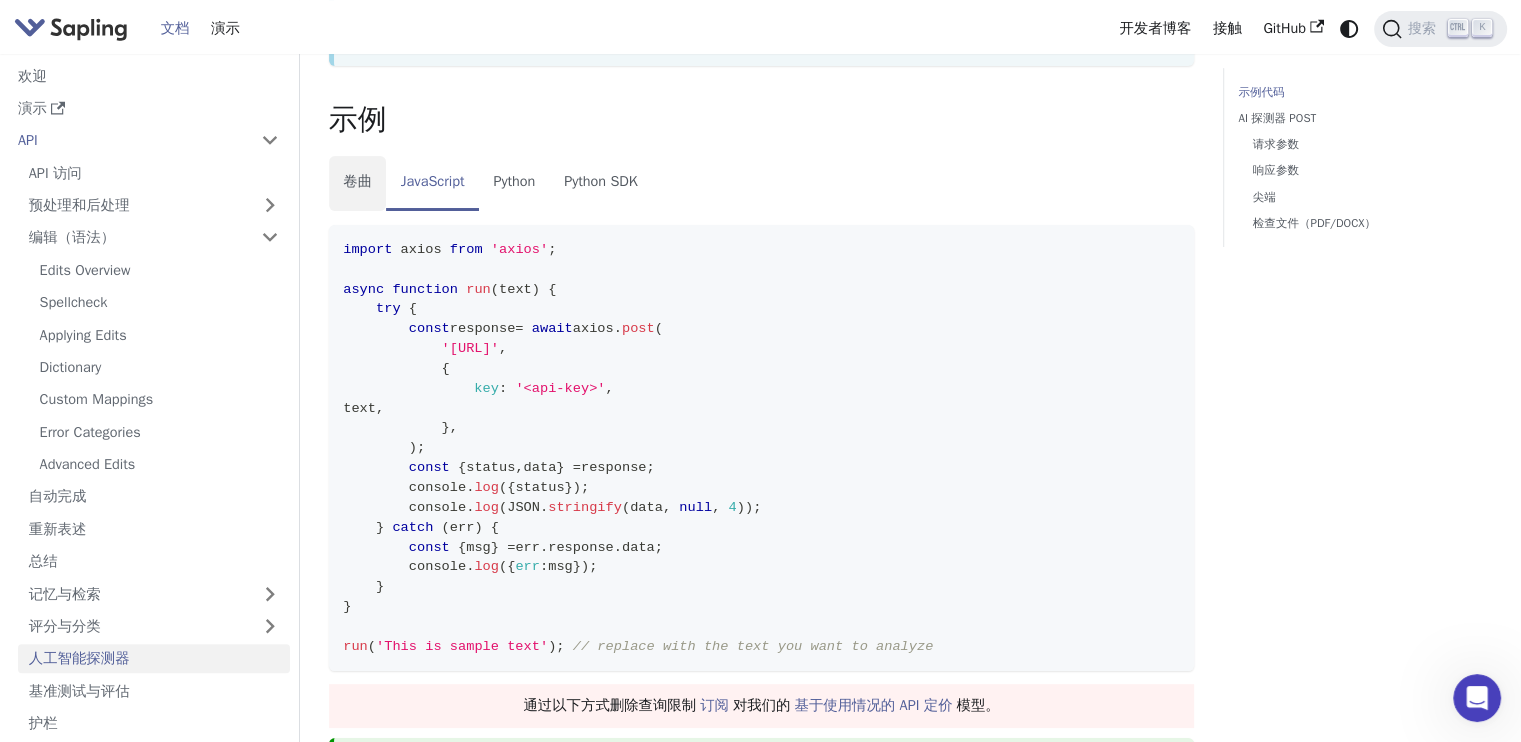 click on "卷曲" at bounding box center (357, 182) 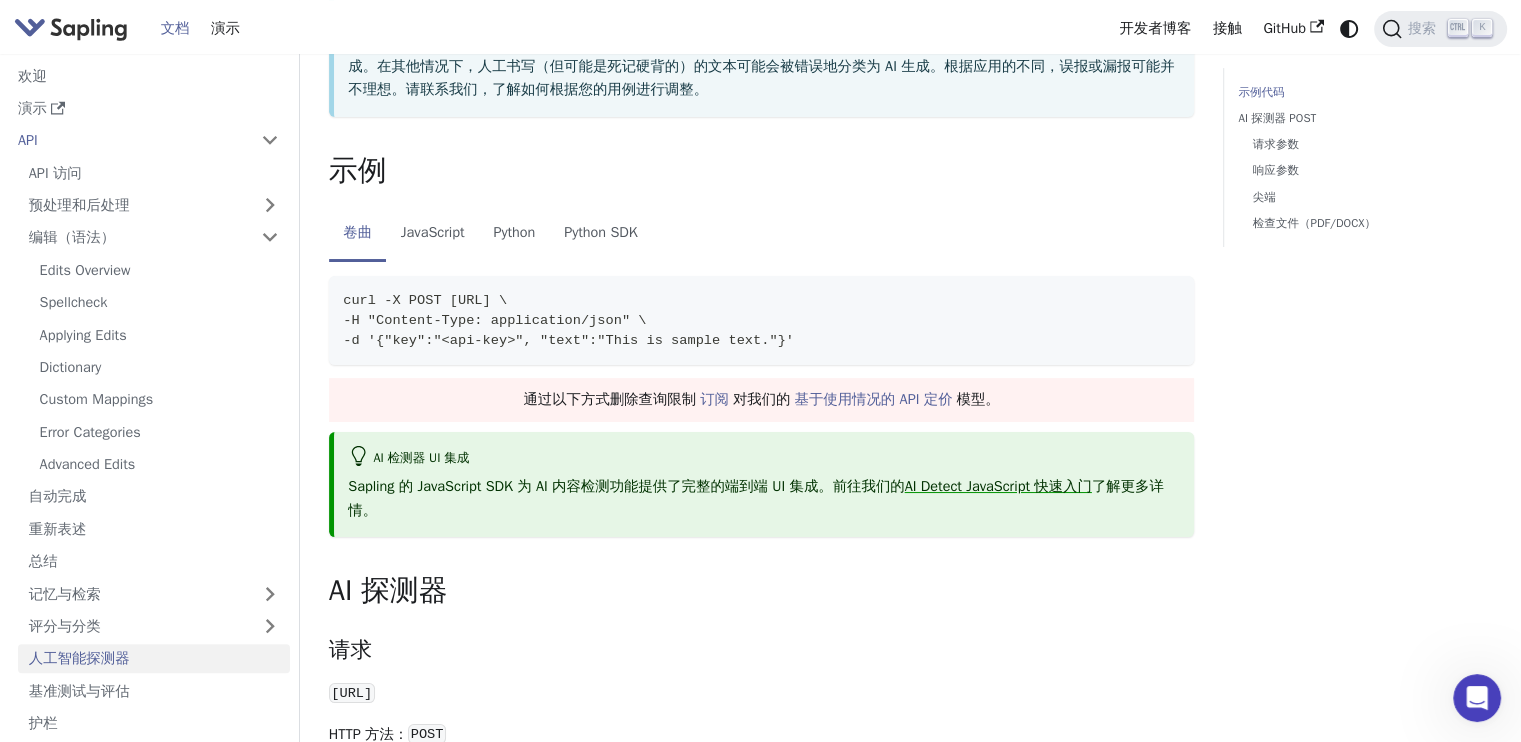 scroll, scrollTop: 400, scrollLeft: 0, axis: vertical 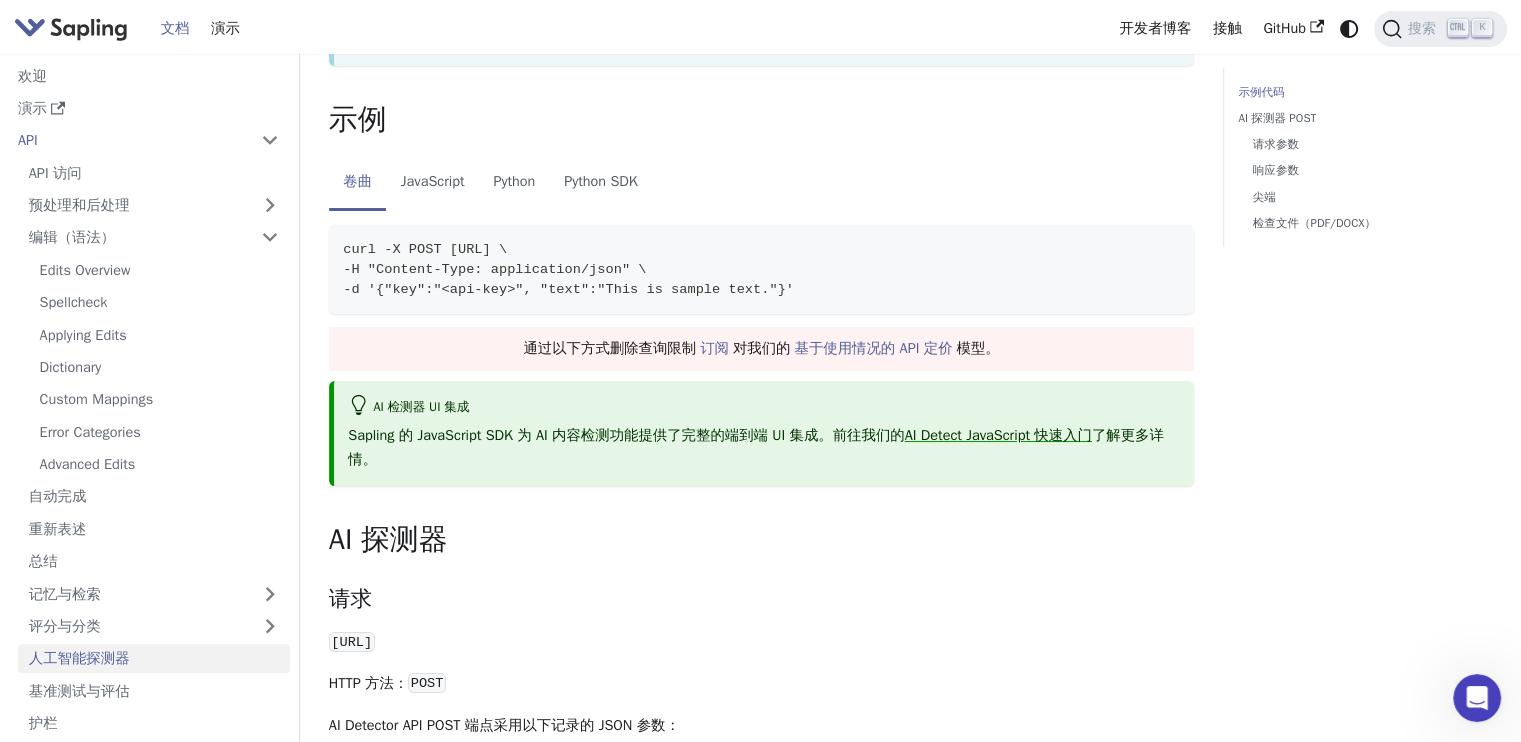 type 